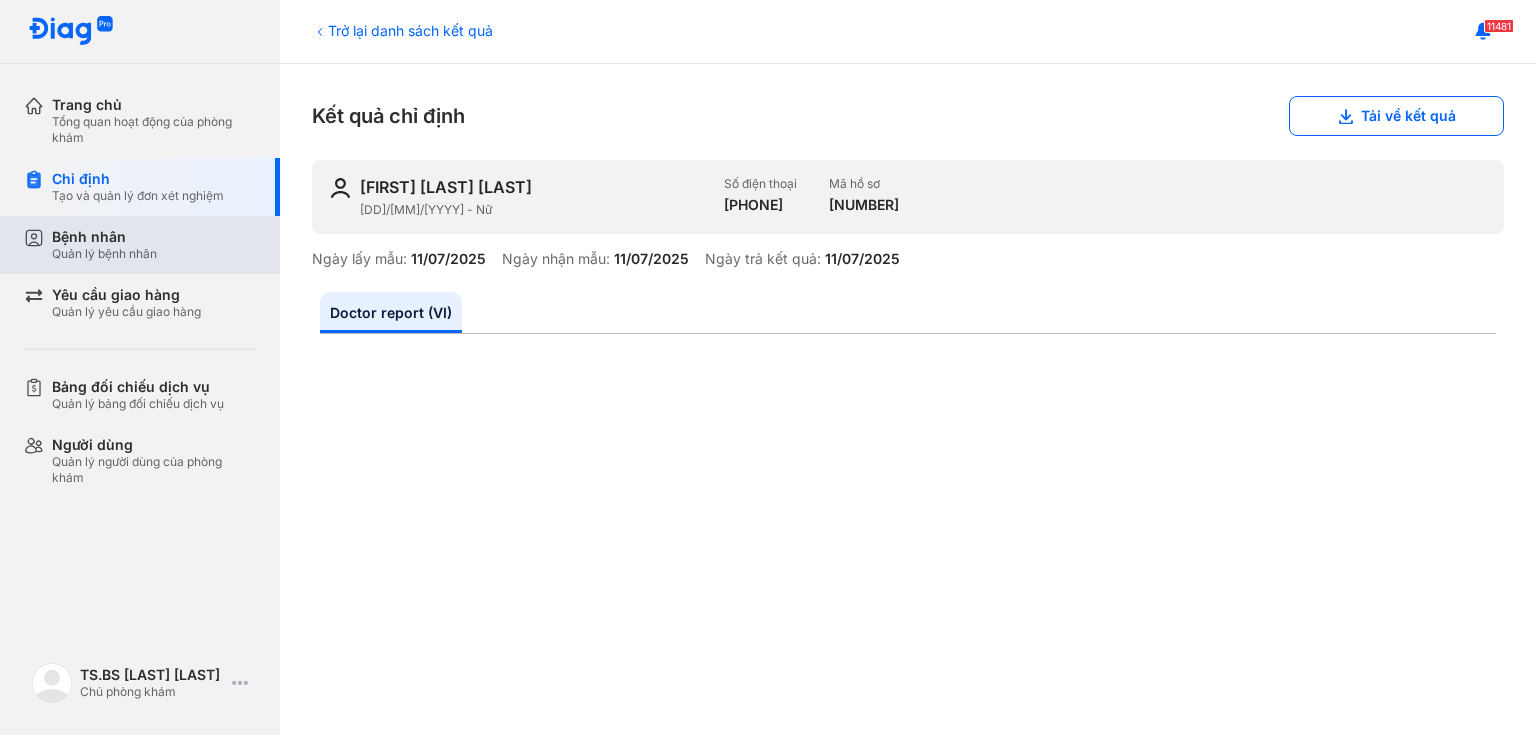 scroll, scrollTop: 0, scrollLeft: 0, axis: both 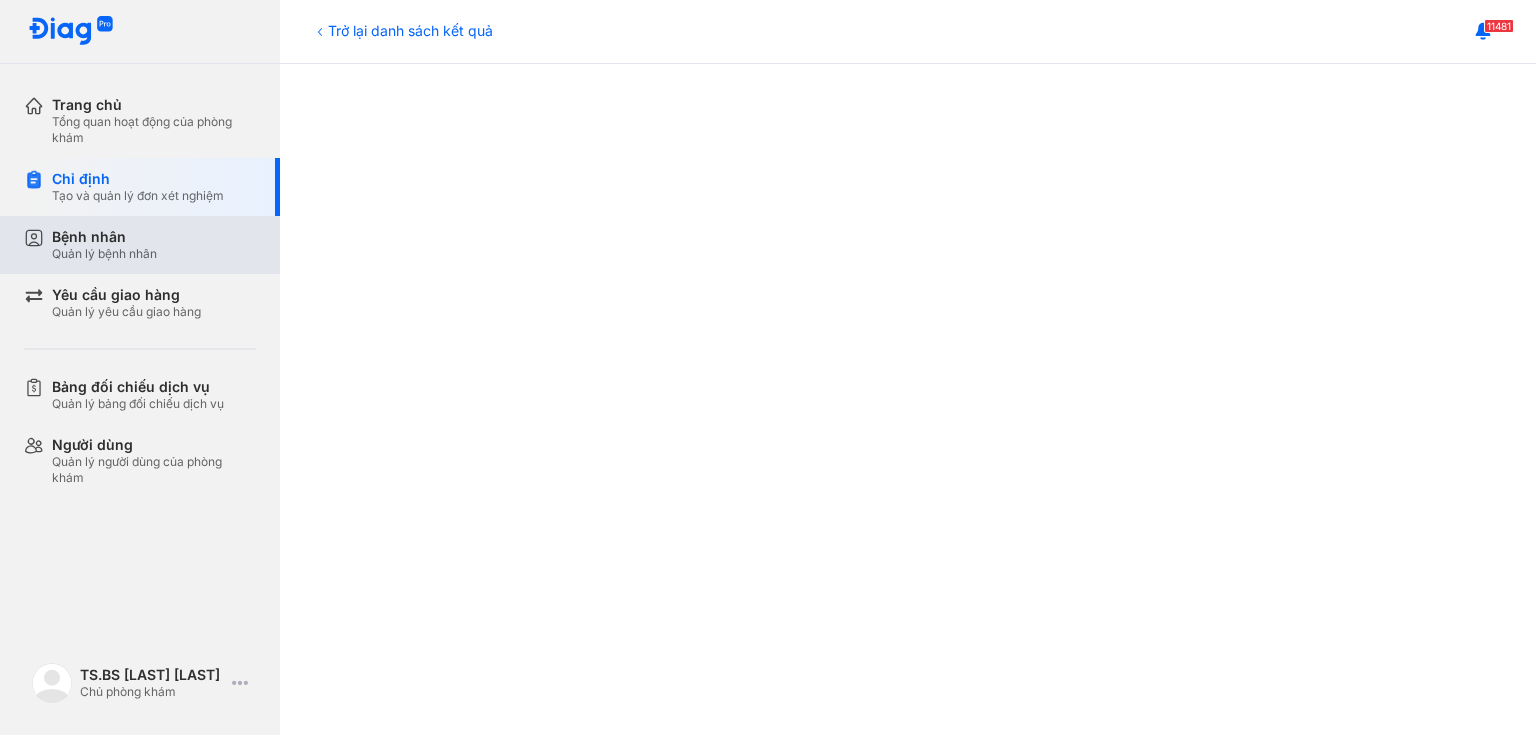click on "Bệnh nhân" at bounding box center (104, 237) 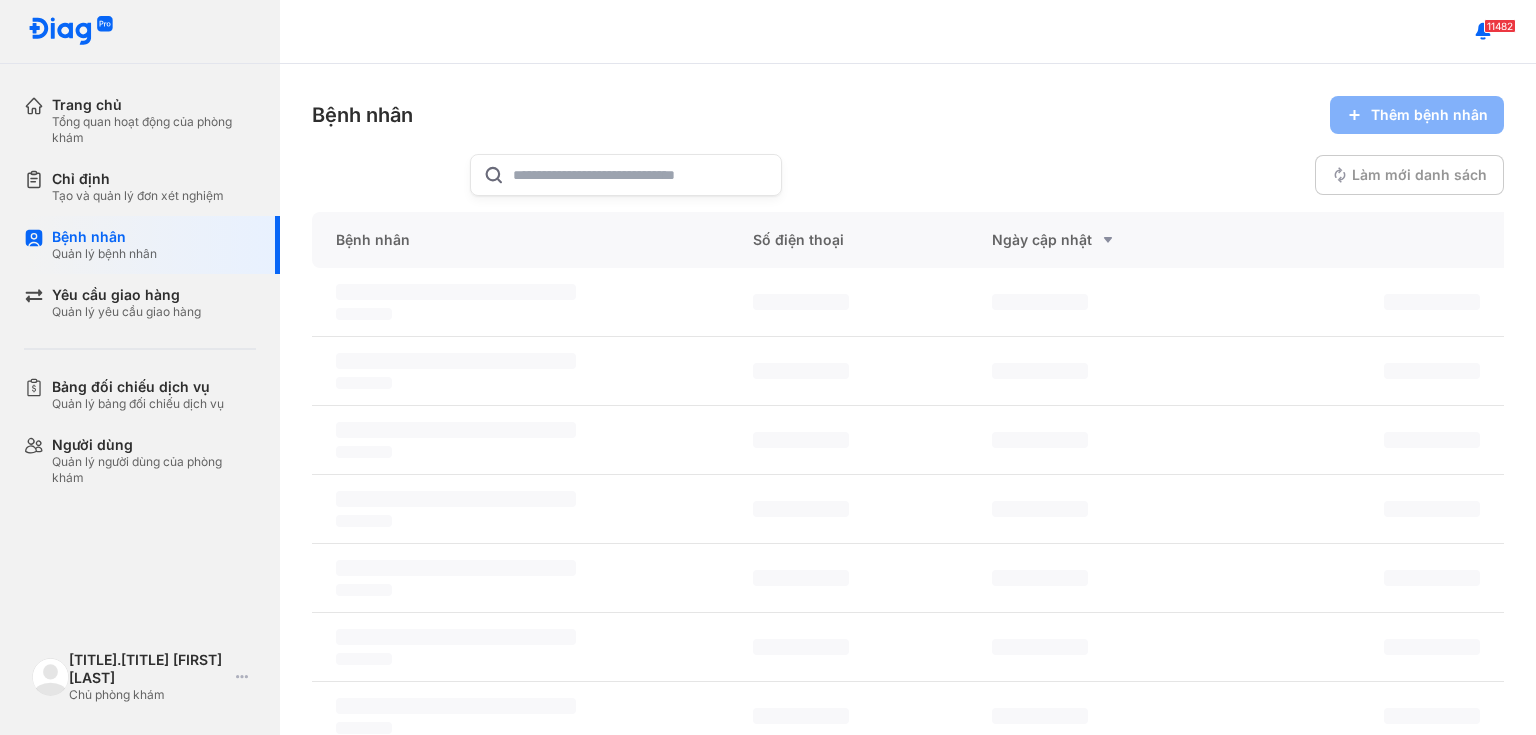 scroll, scrollTop: 0, scrollLeft: 0, axis: both 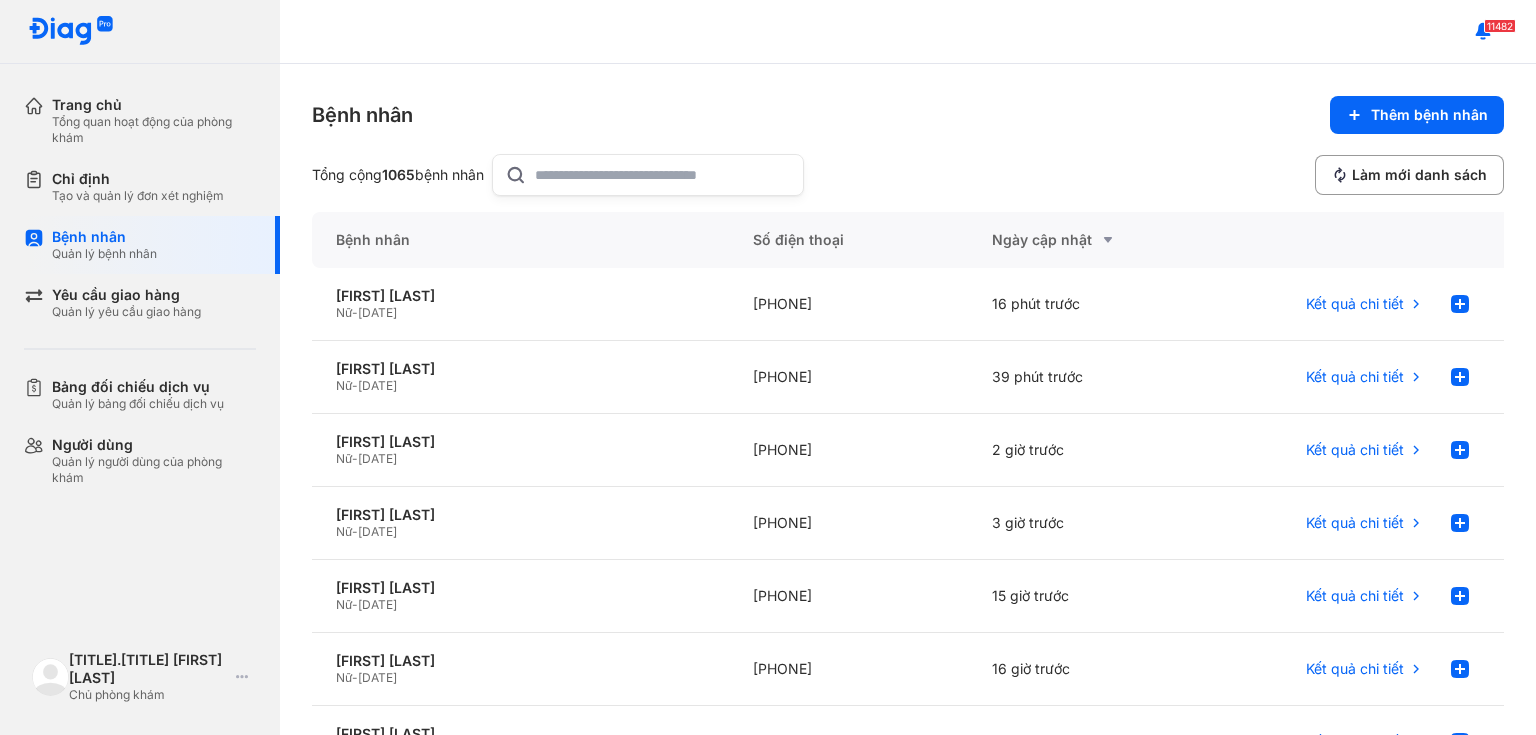 paste on "**********" 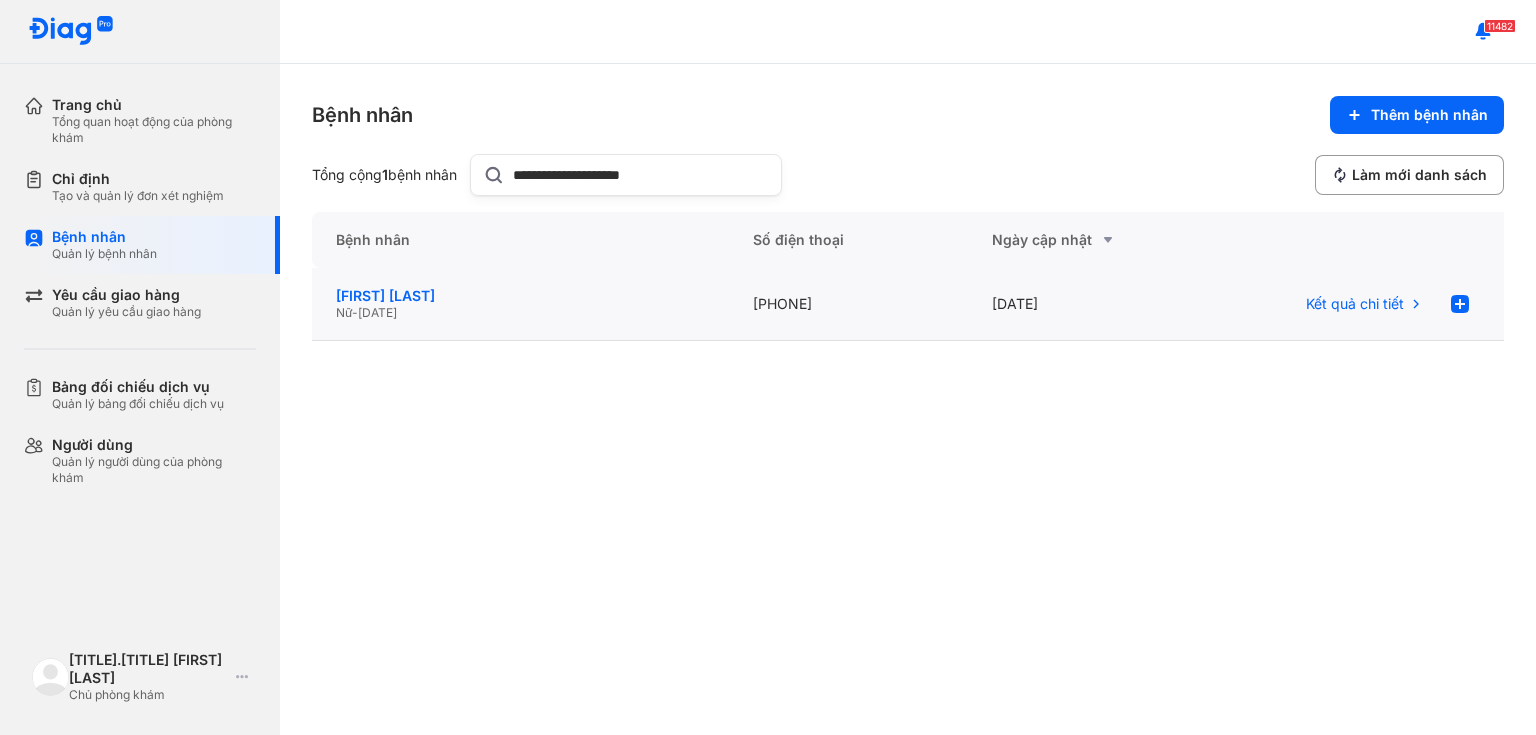 type on "**********" 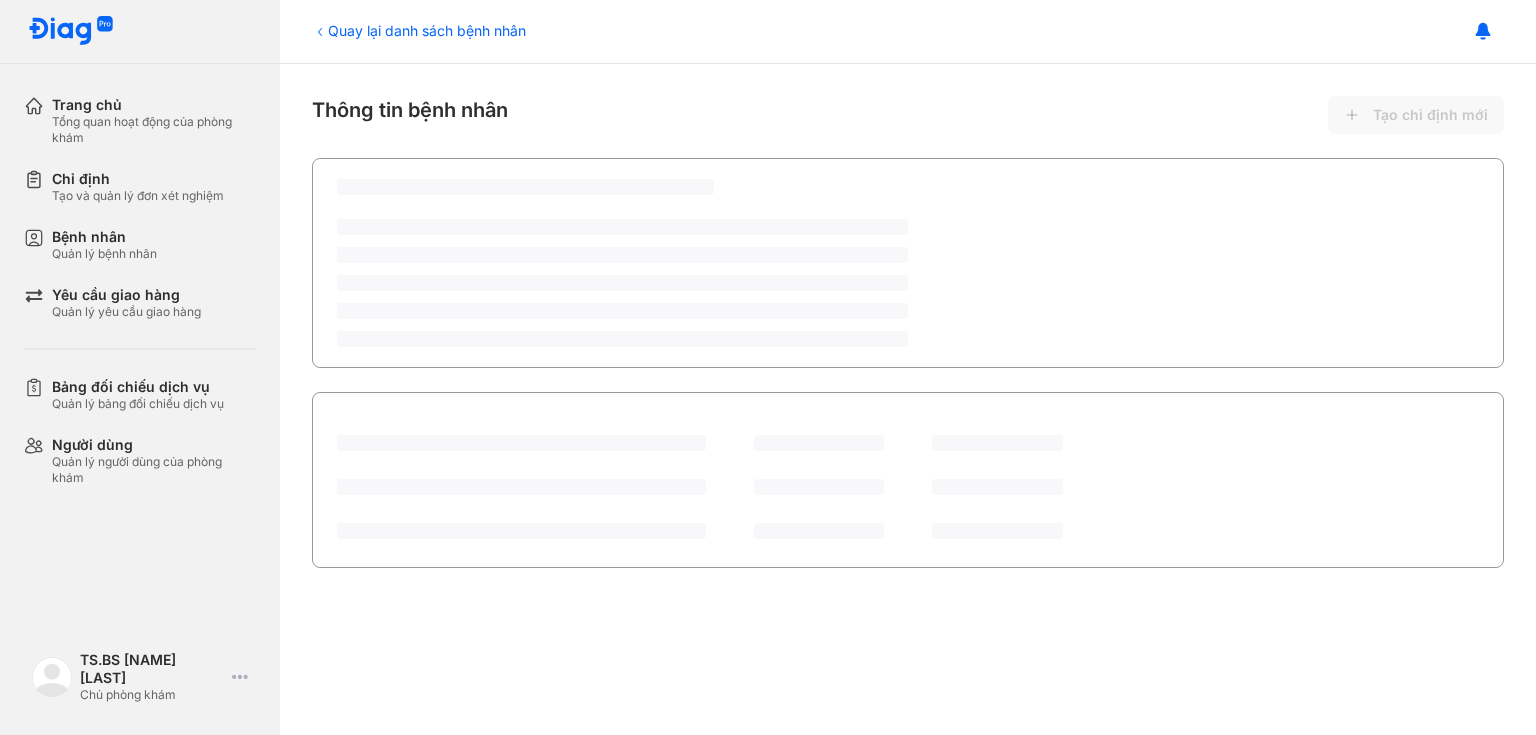 scroll, scrollTop: 0, scrollLeft: 0, axis: both 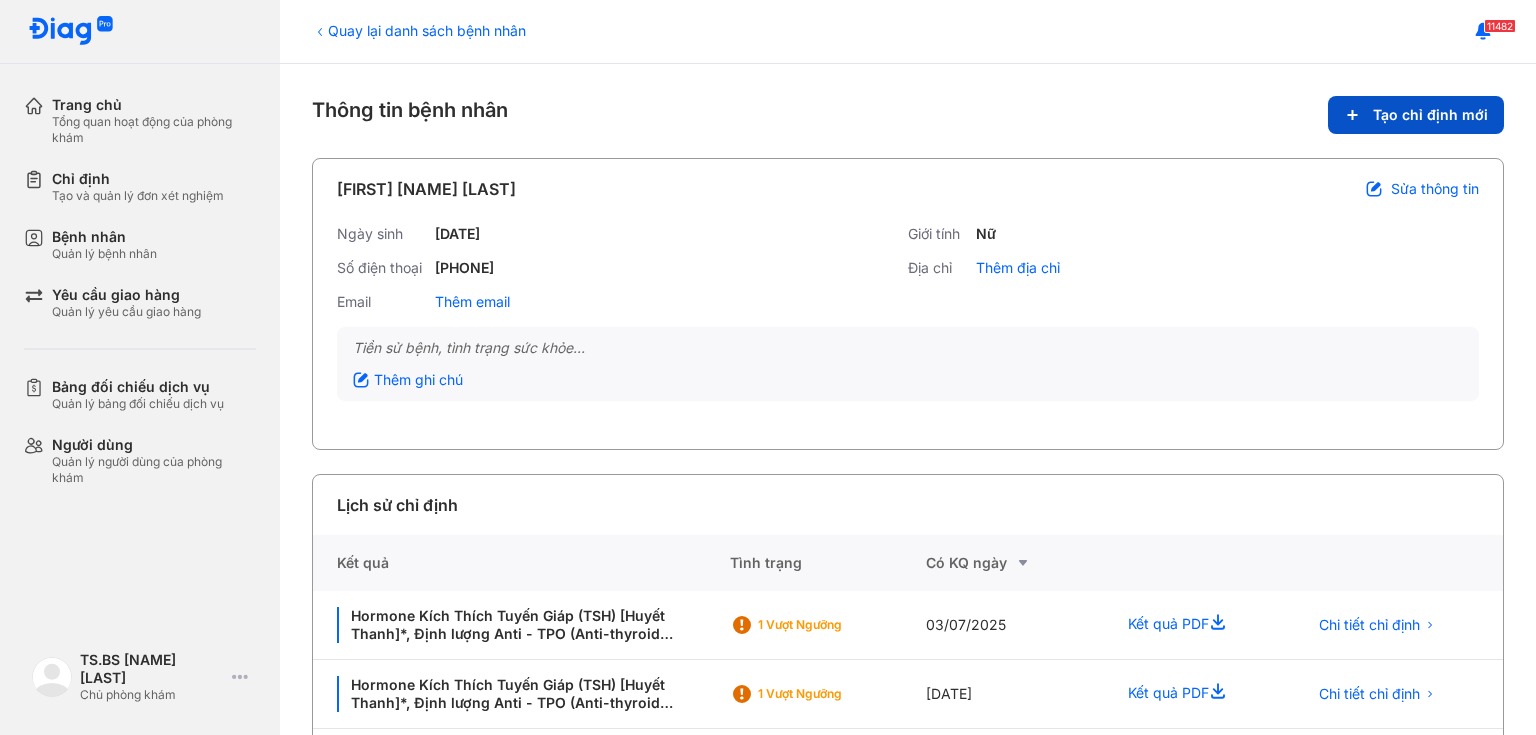 click on "Tạo chỉ định mới" 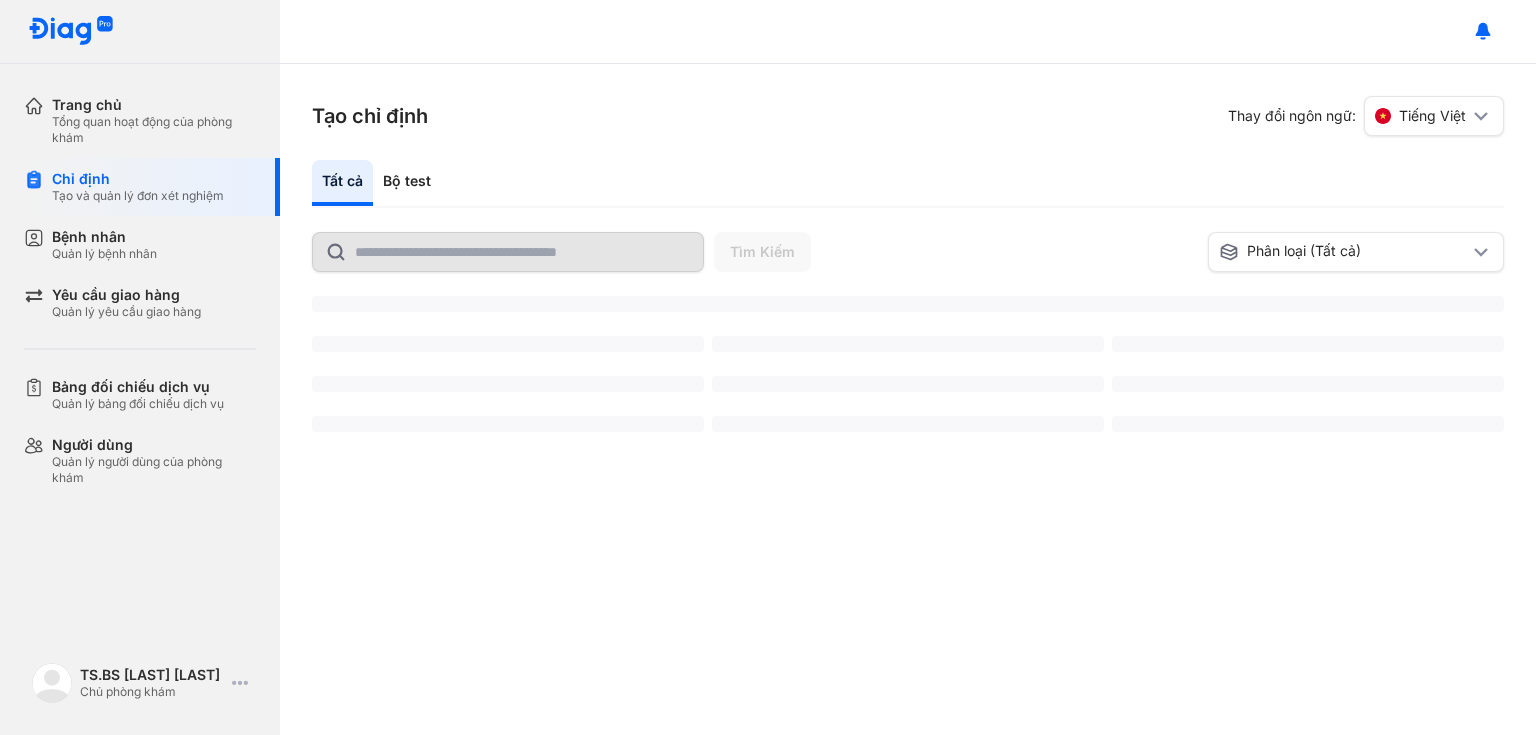 scroll, scrollTop: 0, scrollLeft: 0, axis: both 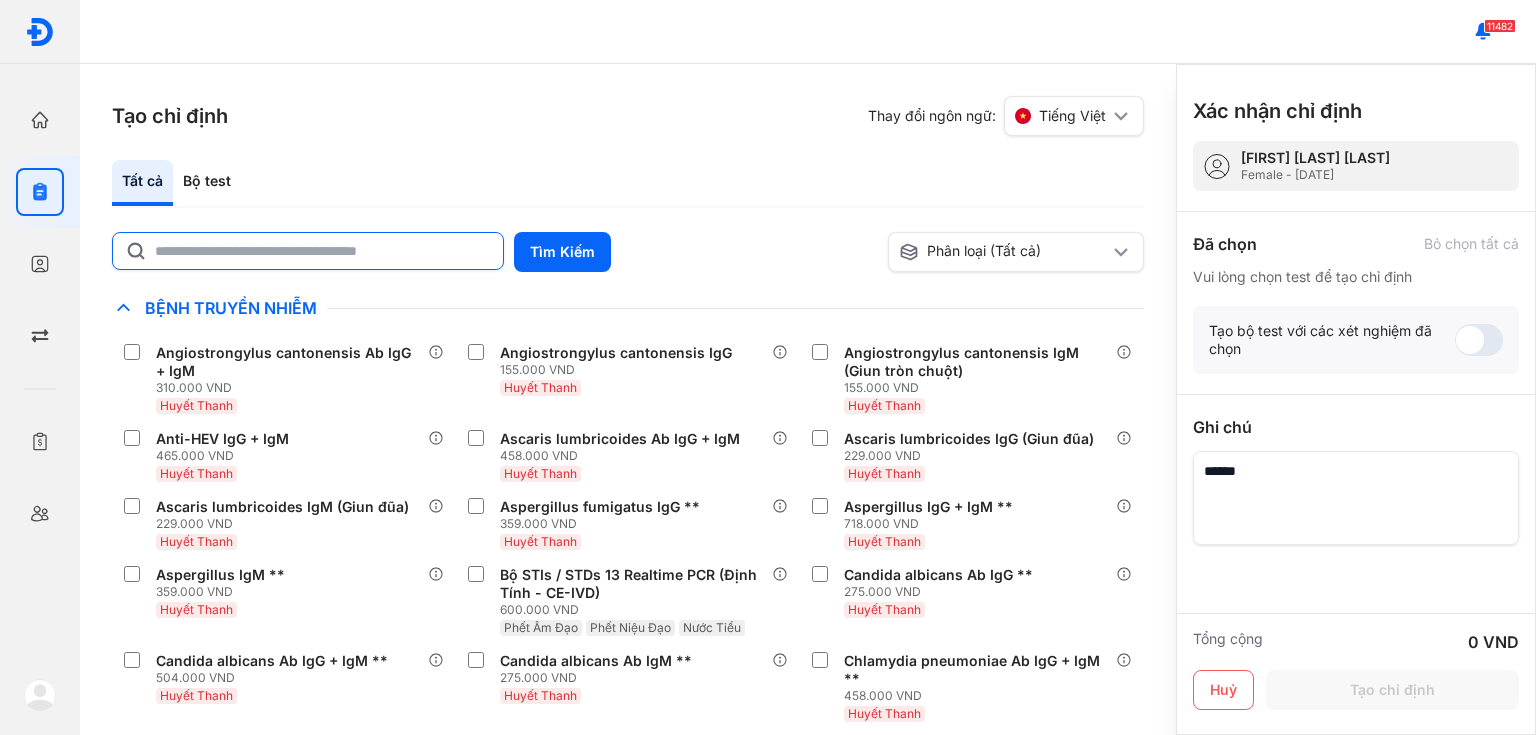 click 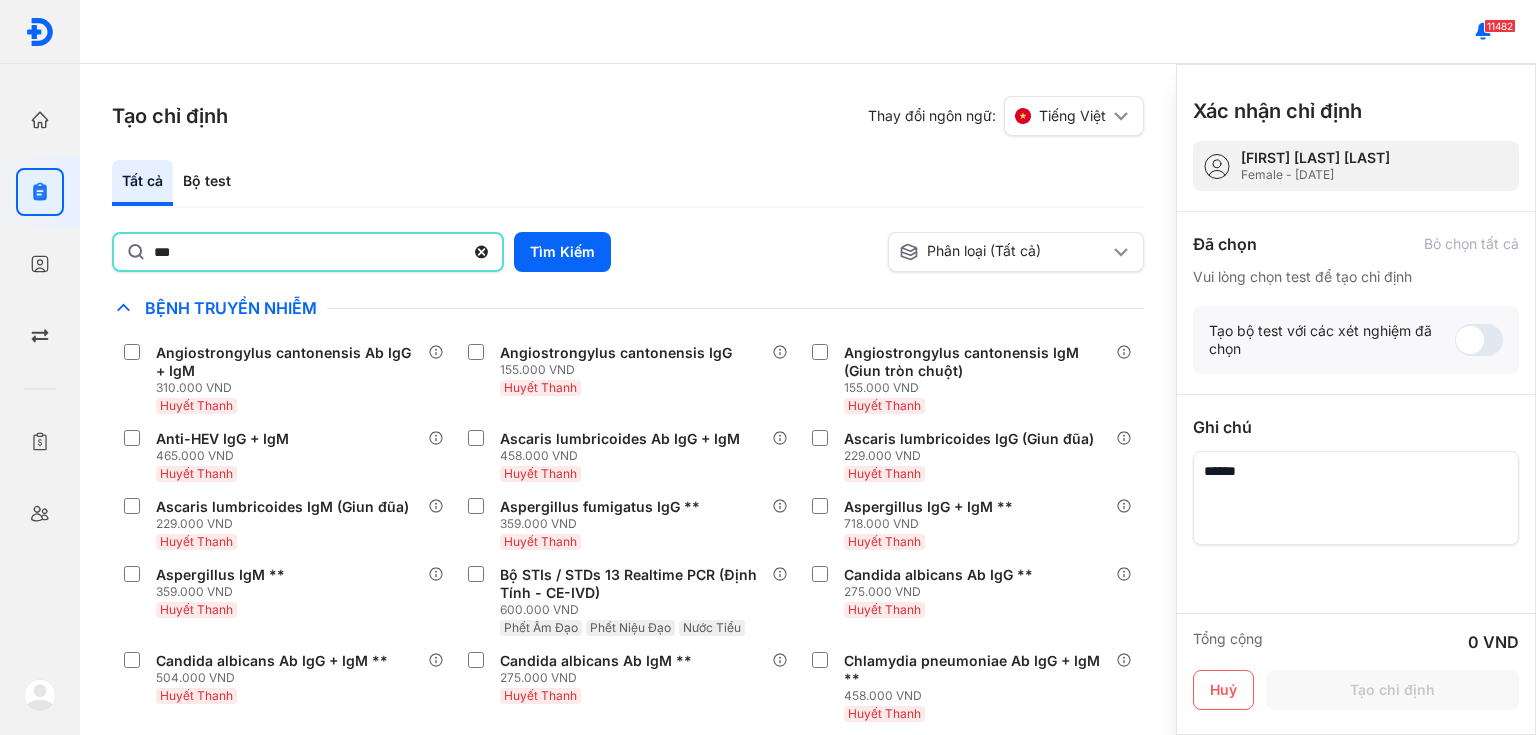 type on "***" 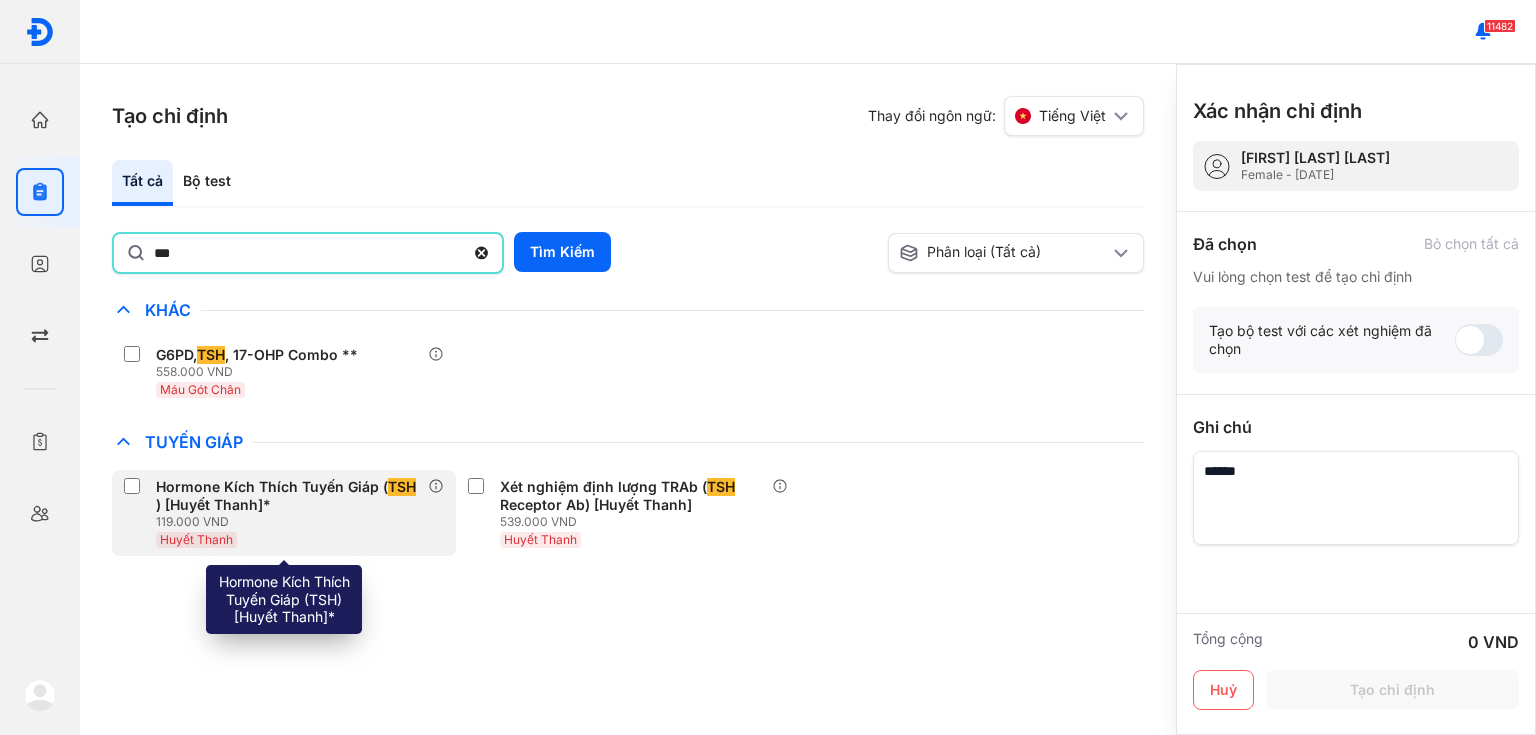 drag, startPoint x: 321, startPoint y: 464, endPoint x: 321, endPoint y: 485, distance: 21 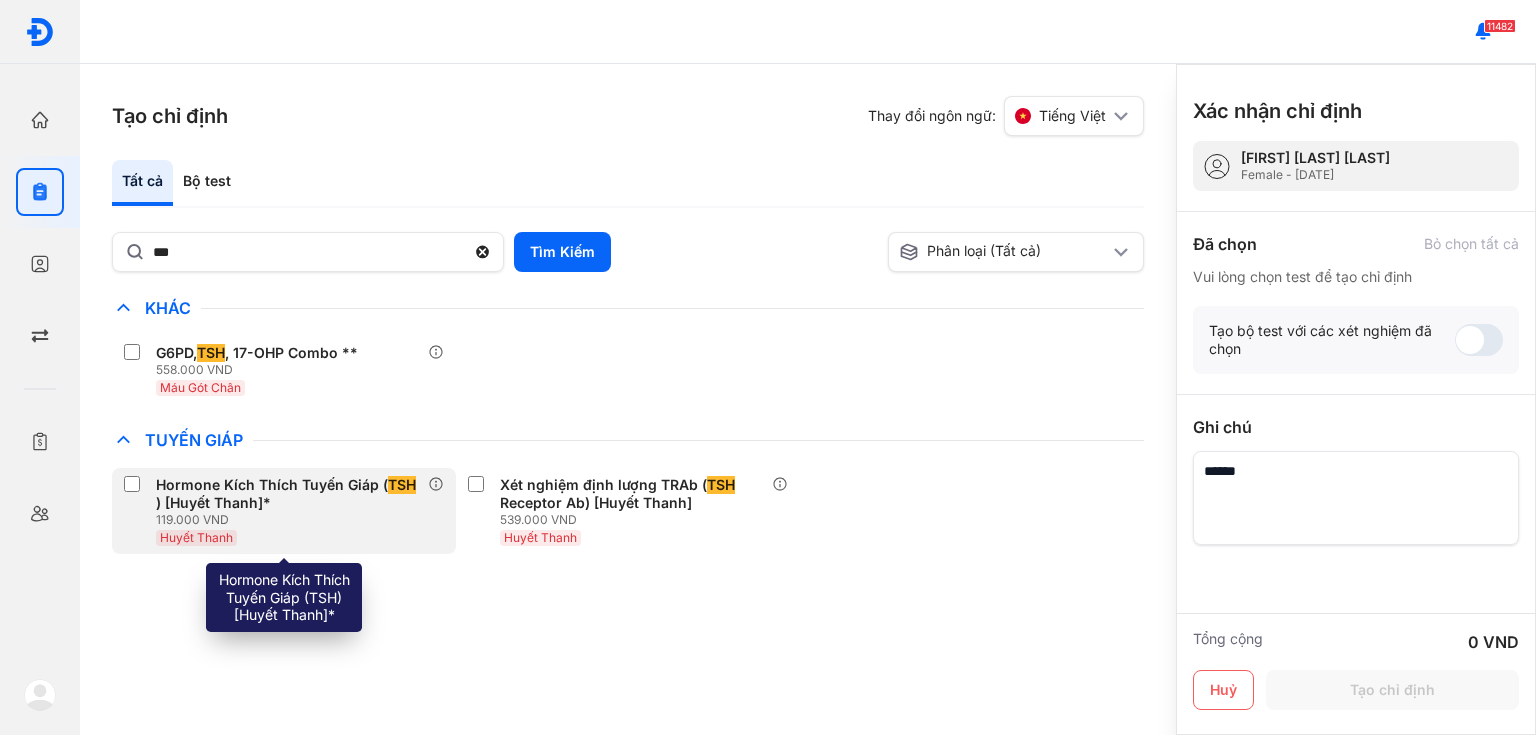 click on "Hormone Kích Thích Tuyến Giáp ( TSH ) [Huyết Thanh]*" at bounding box center [288, 494] 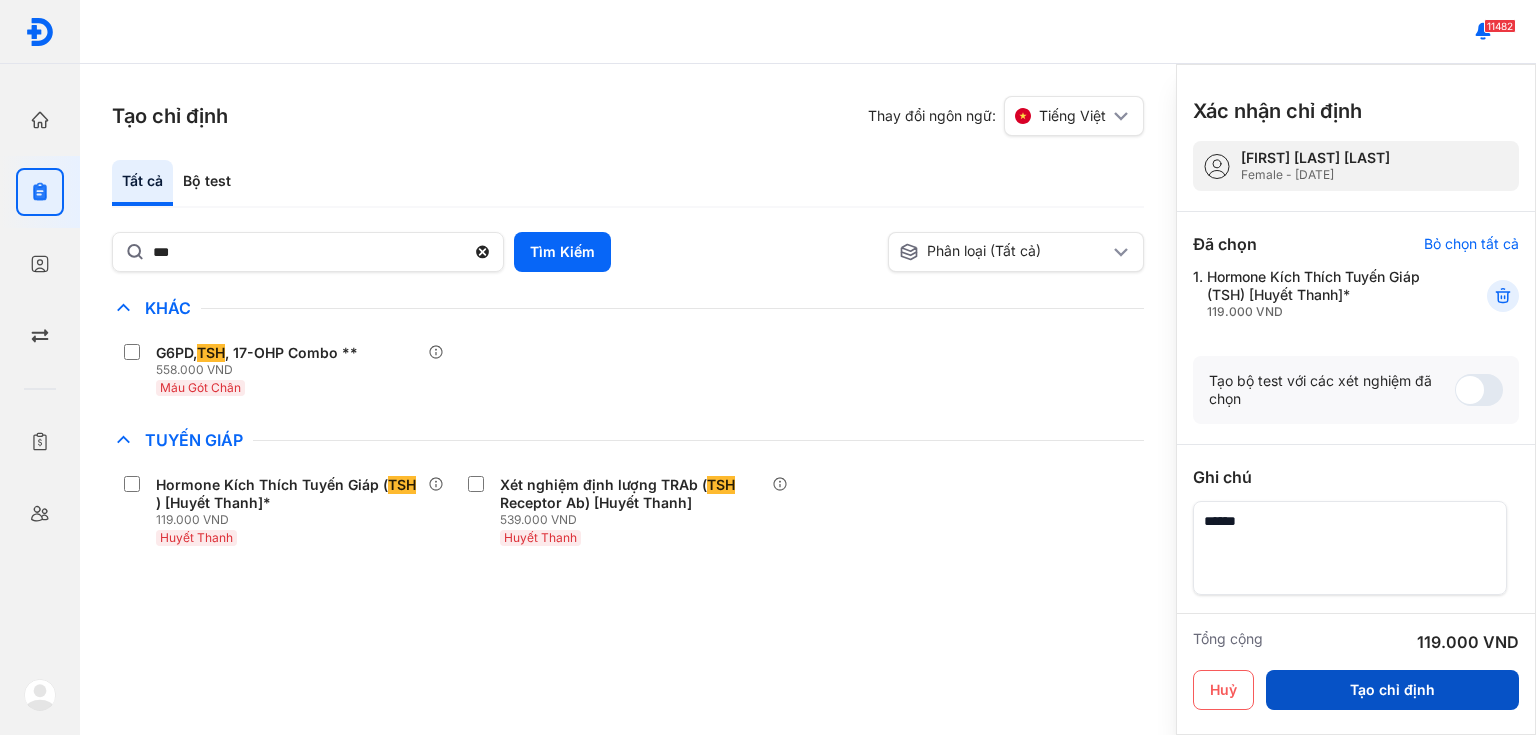 click on "Tạo chỉ định" at bounding box center [1392, 690] 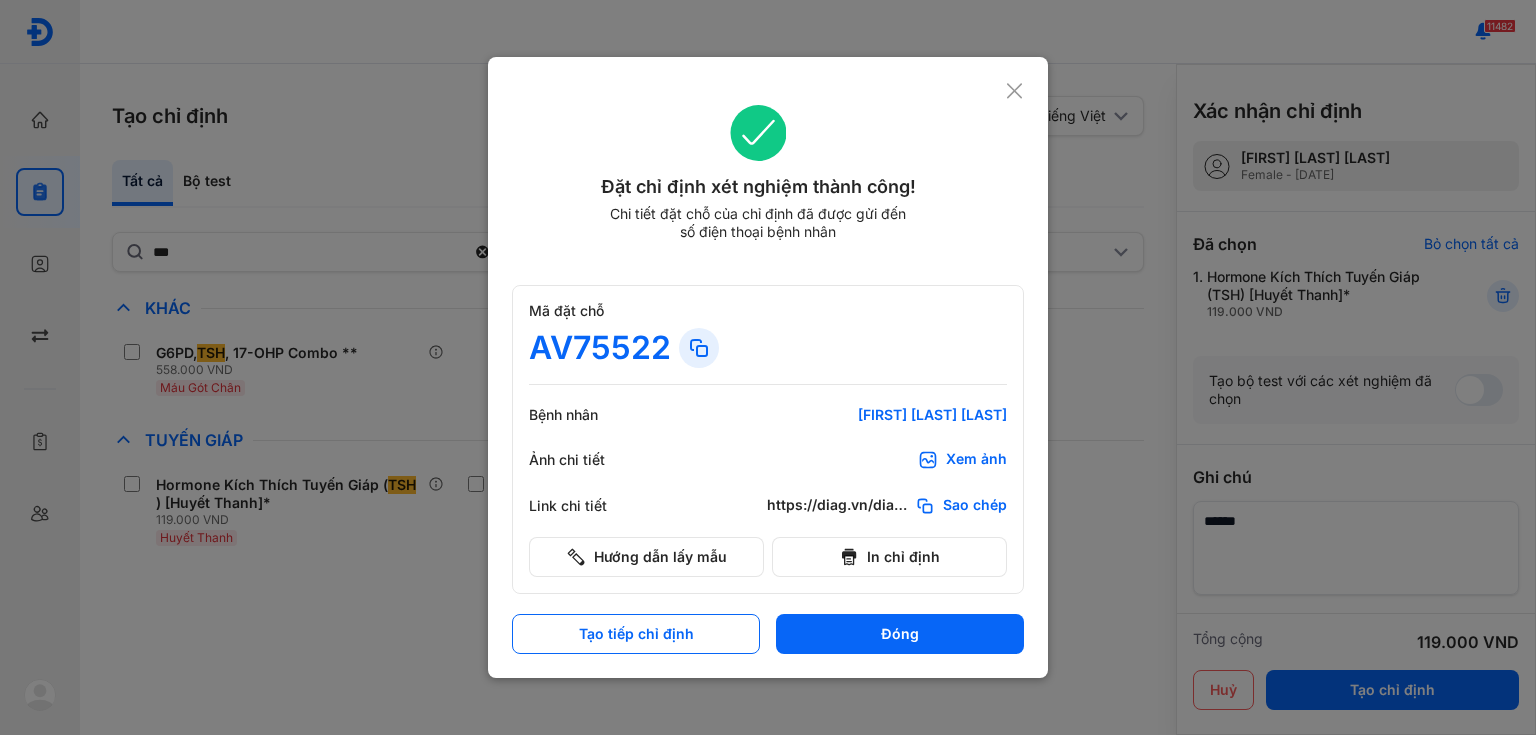 click on "Xem ảnh" at bounding box center (976, 460) 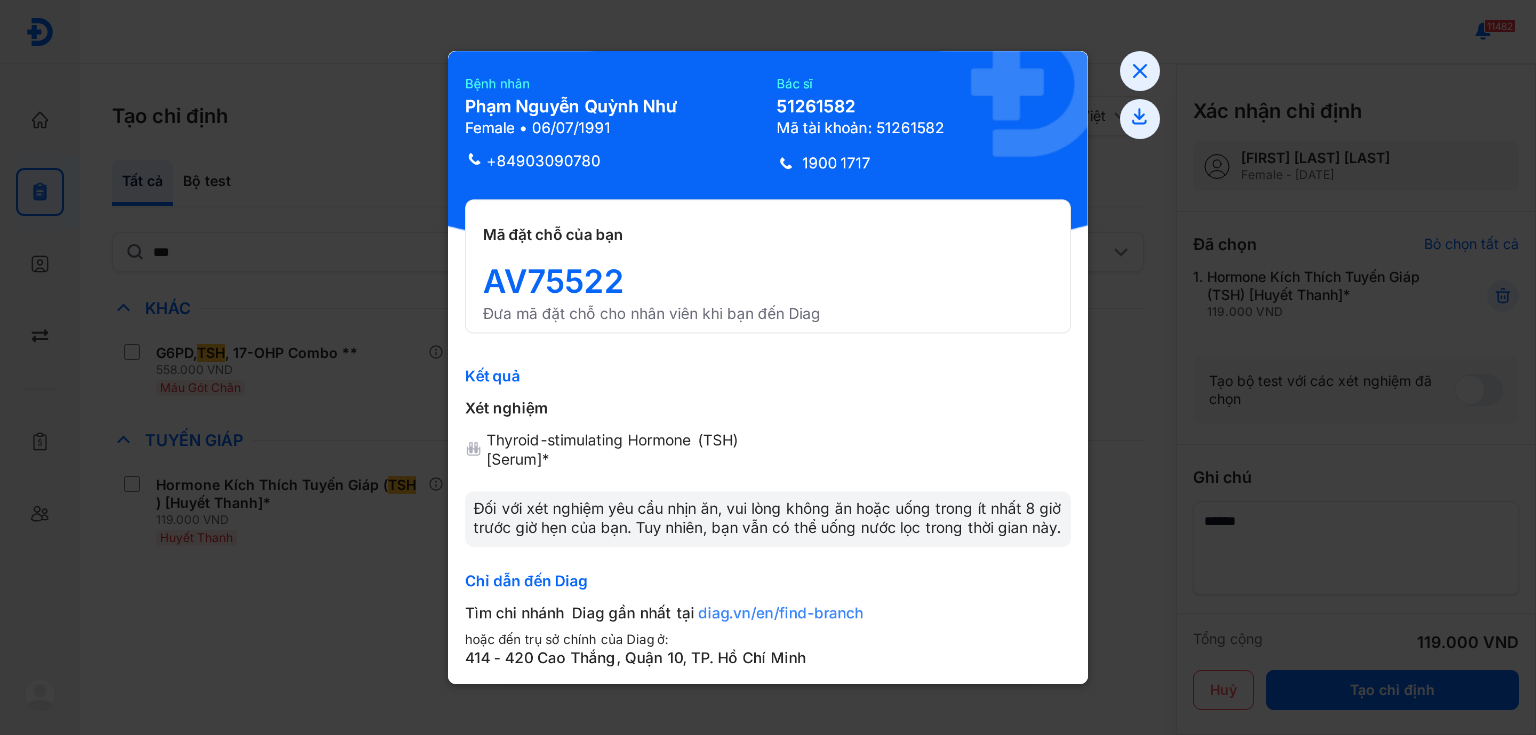 click at bounding box center [768, 367] 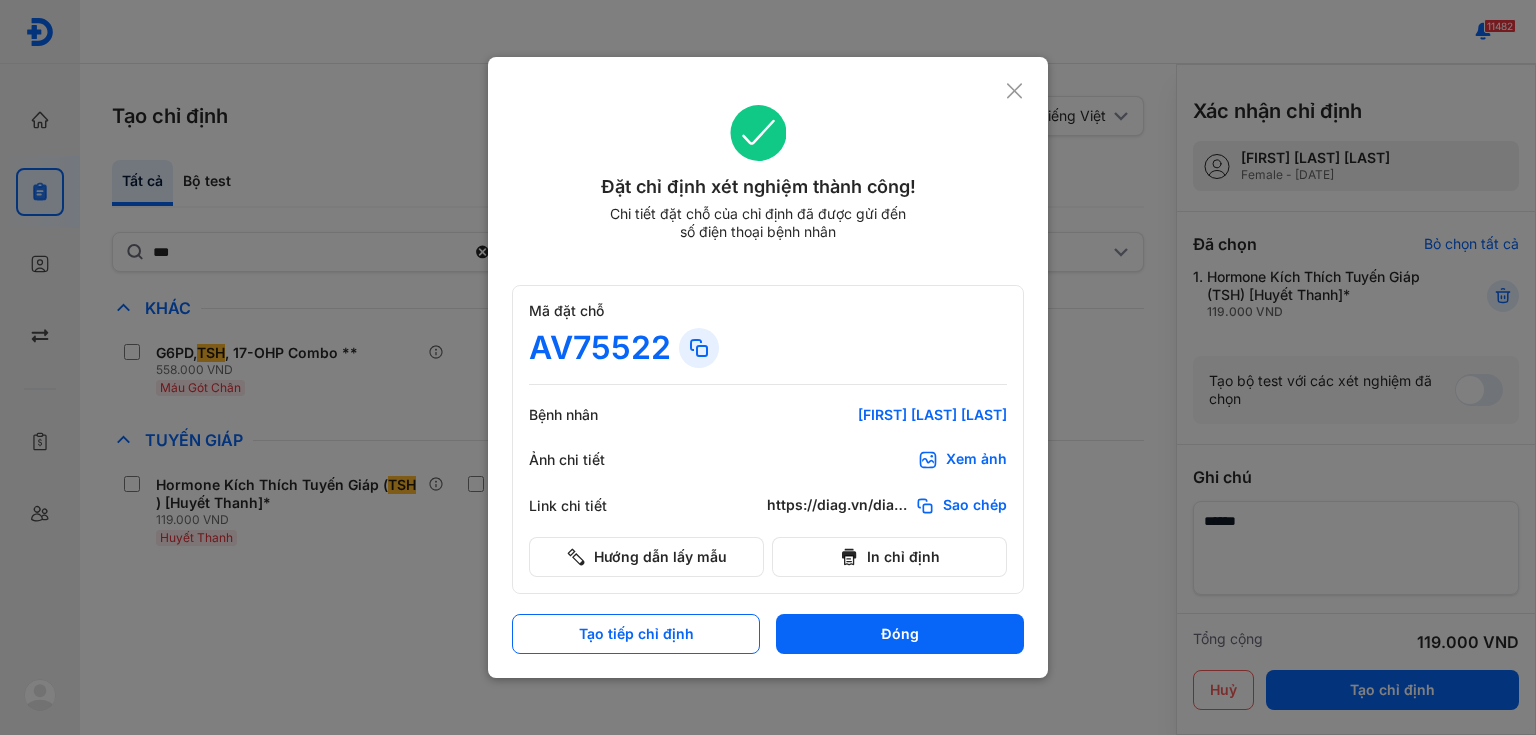 click at bounding box center [768, 367] 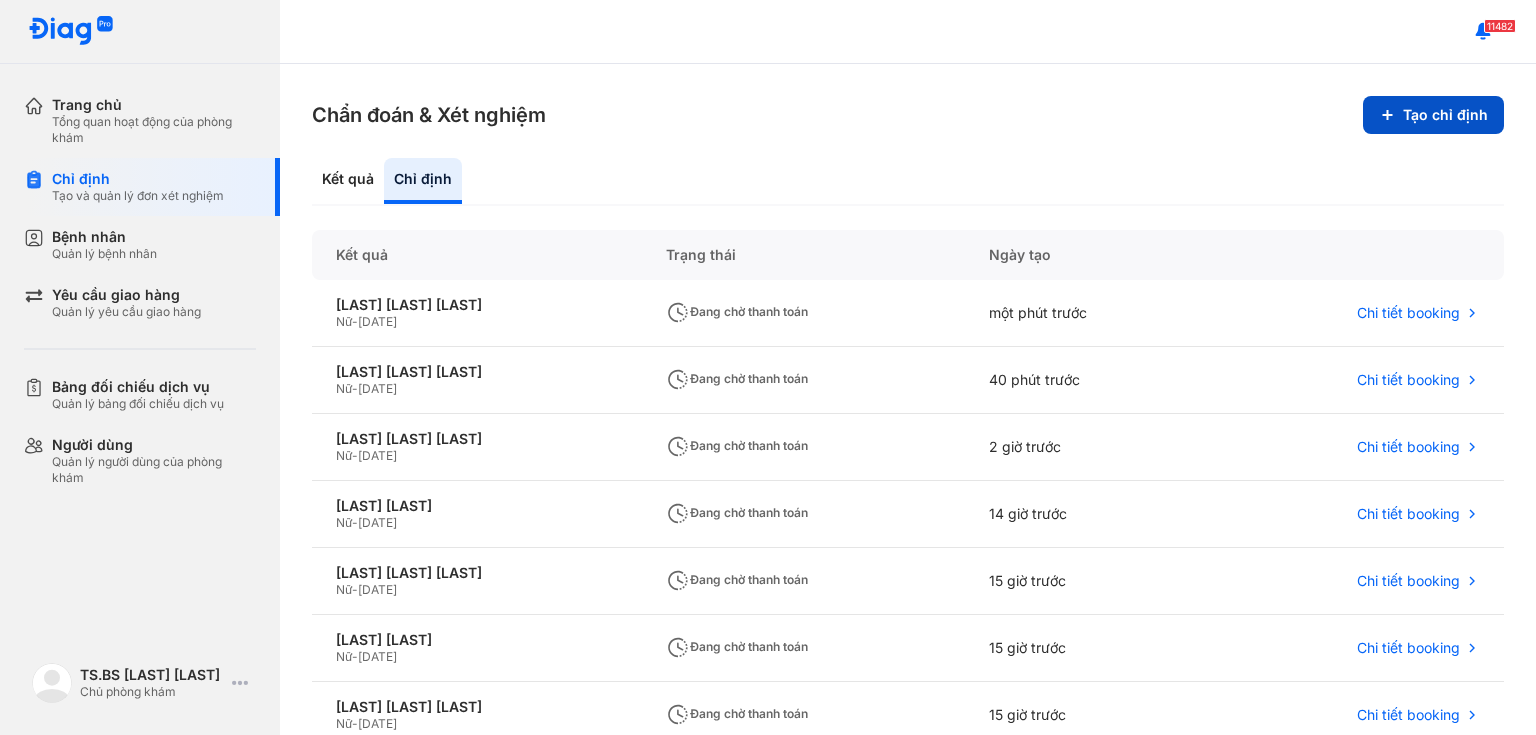 click on "Tạo chỉ định" at bounding box center (1433, 115) 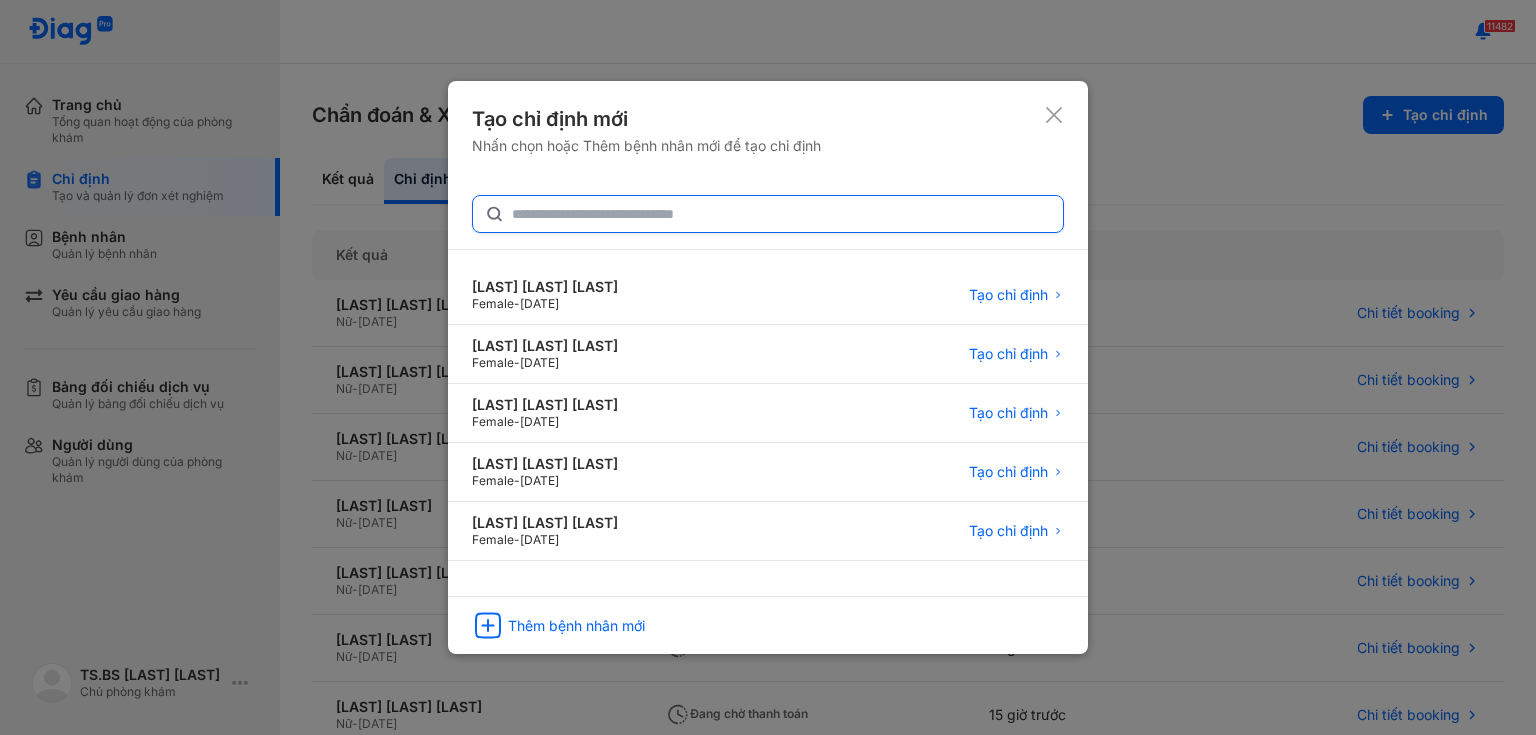 click 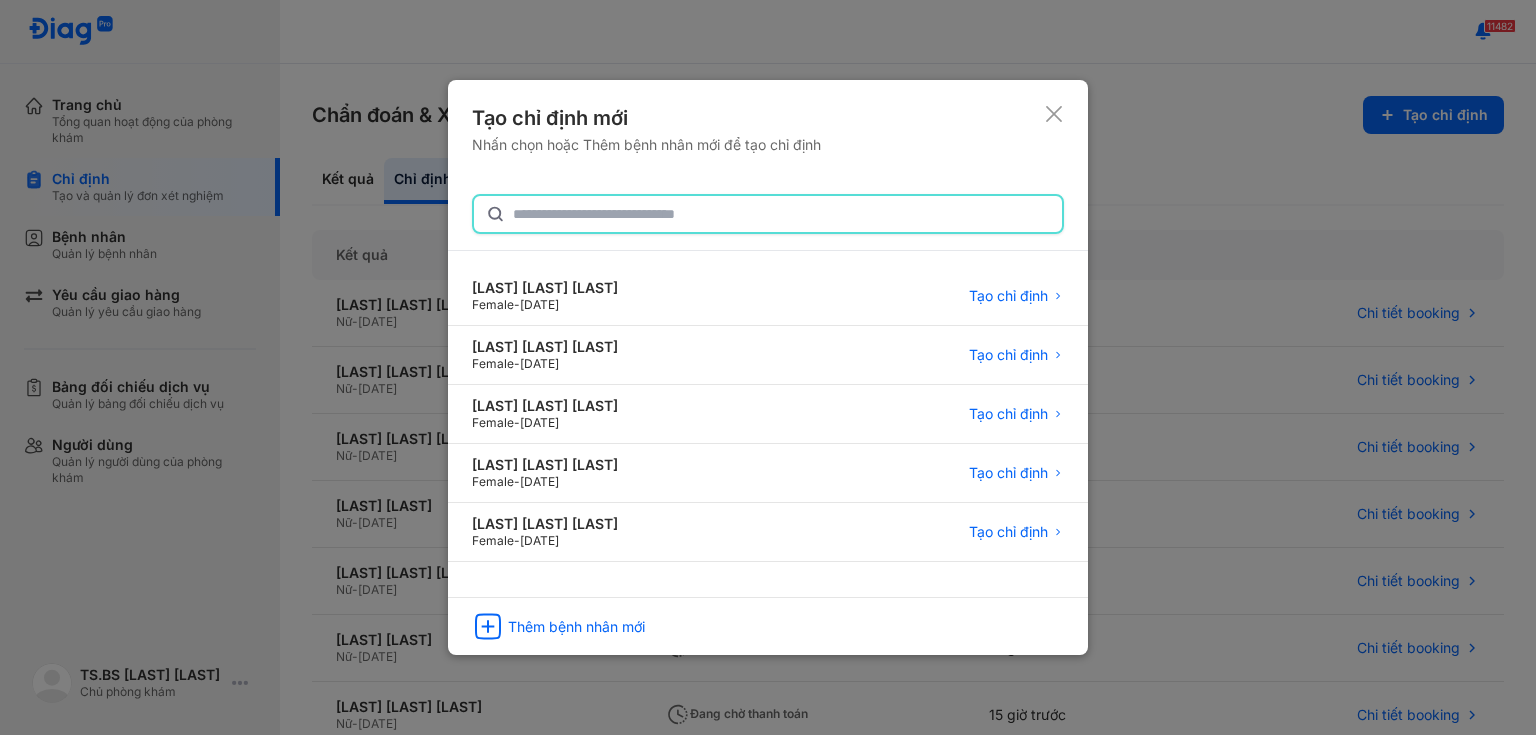 paste on "**********" 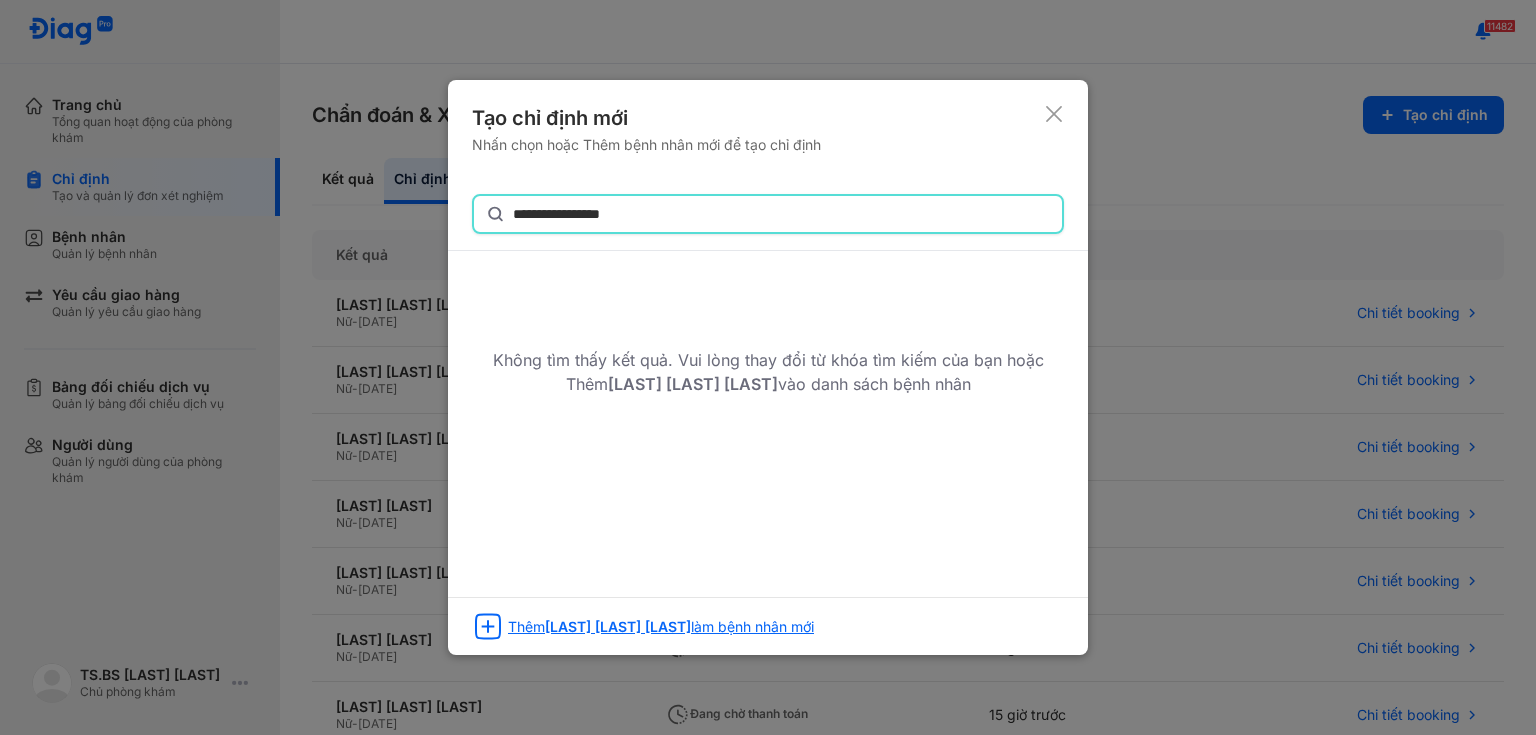 type on "**********" 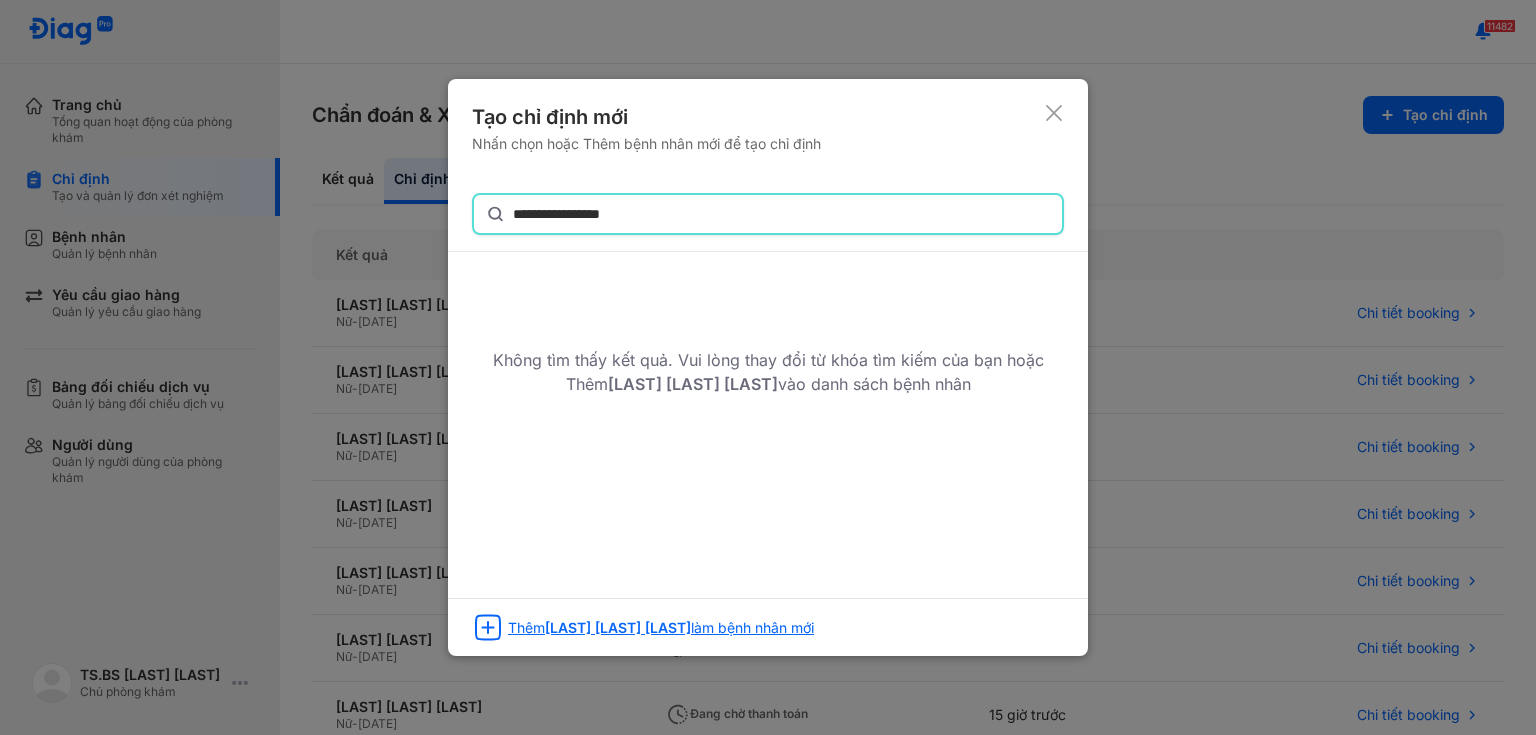 click on "VÕ THỊ QUANG CHÂU" at bounding box center (618, 627) 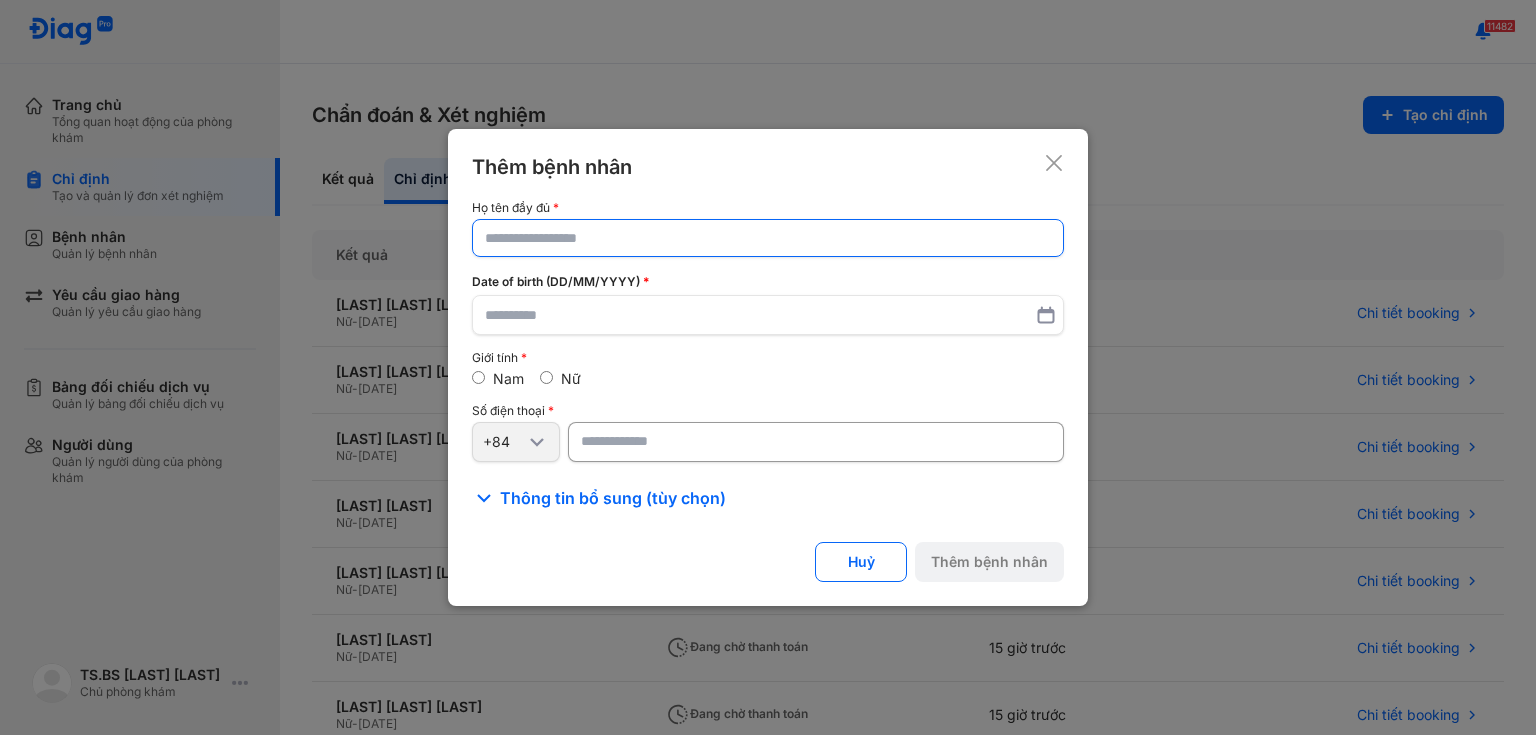 click 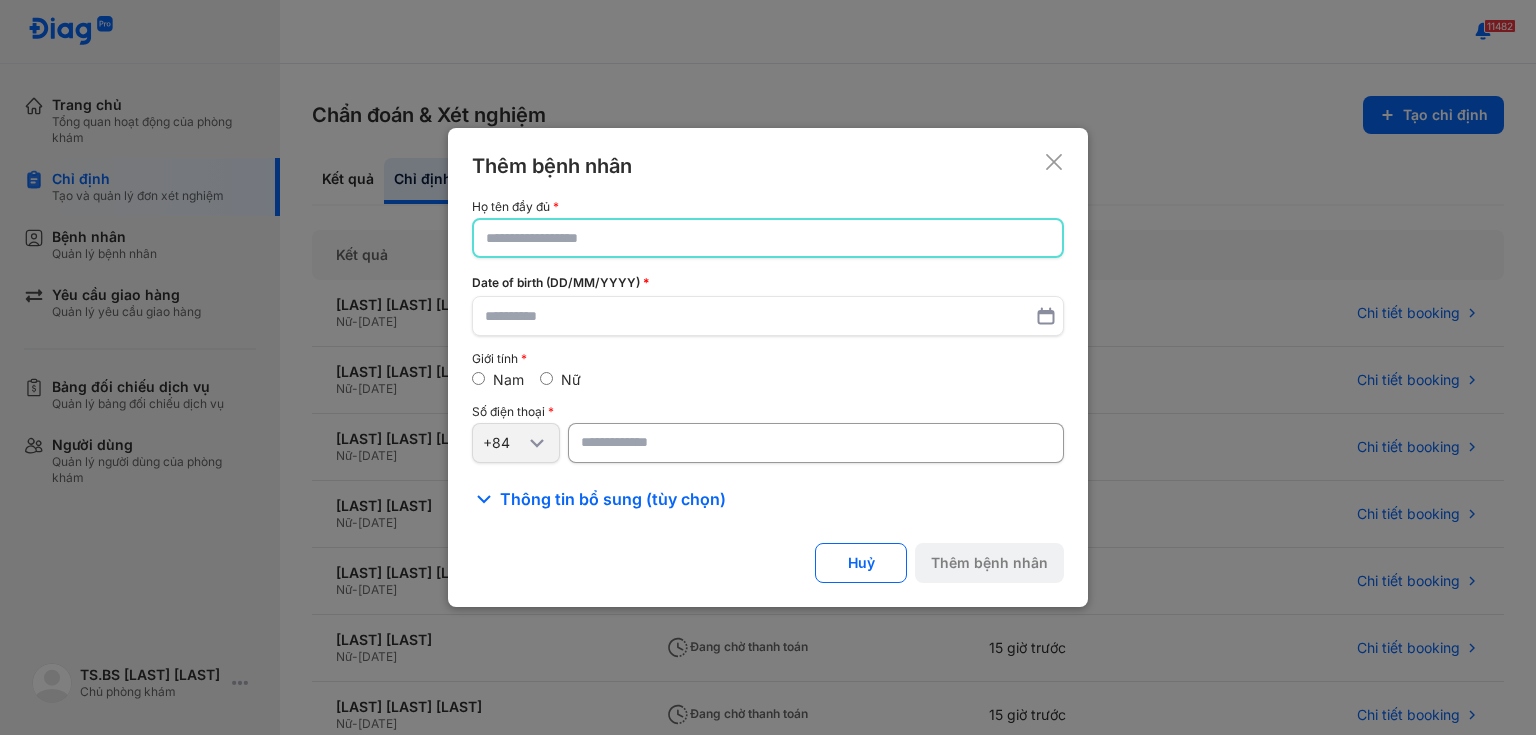 paste on "**********" 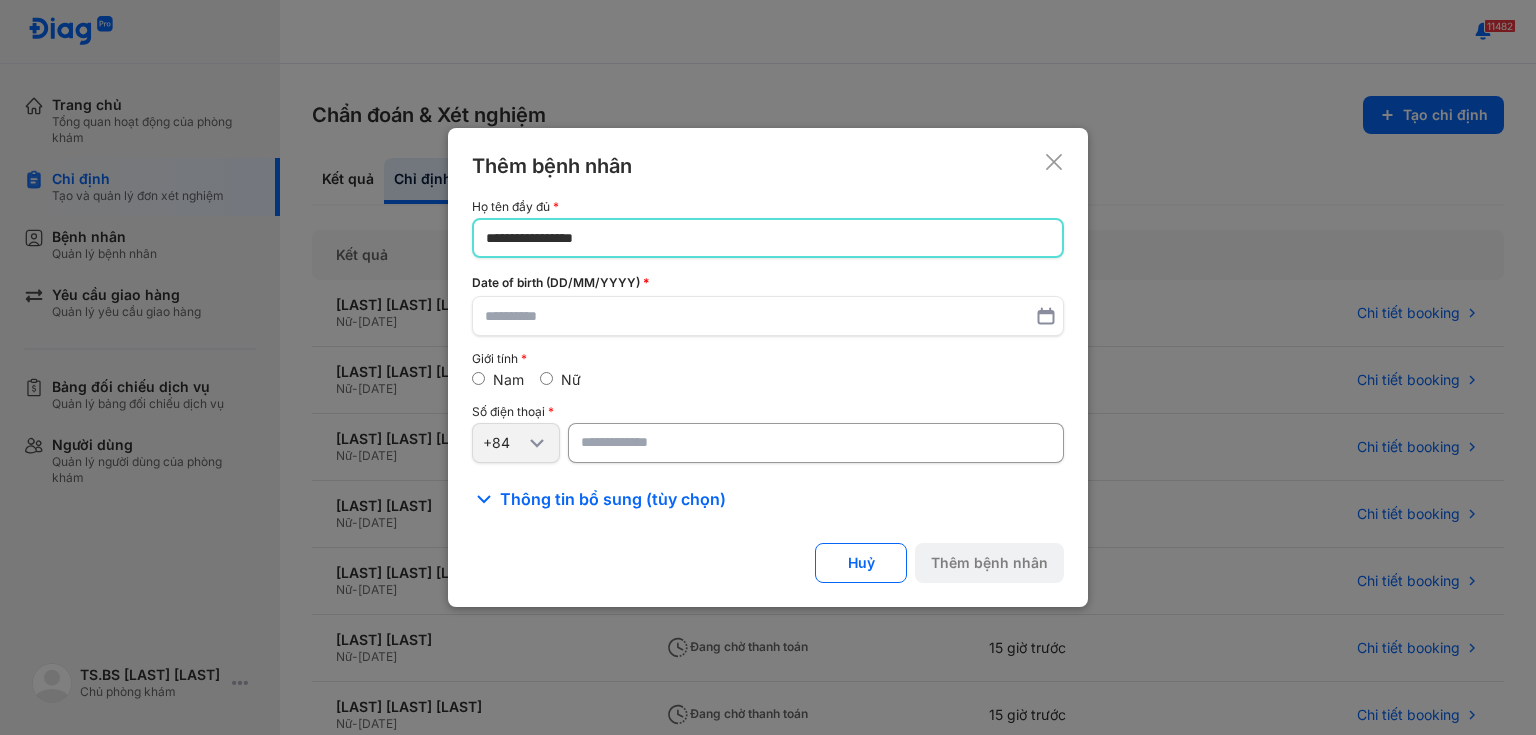 type on "**********" 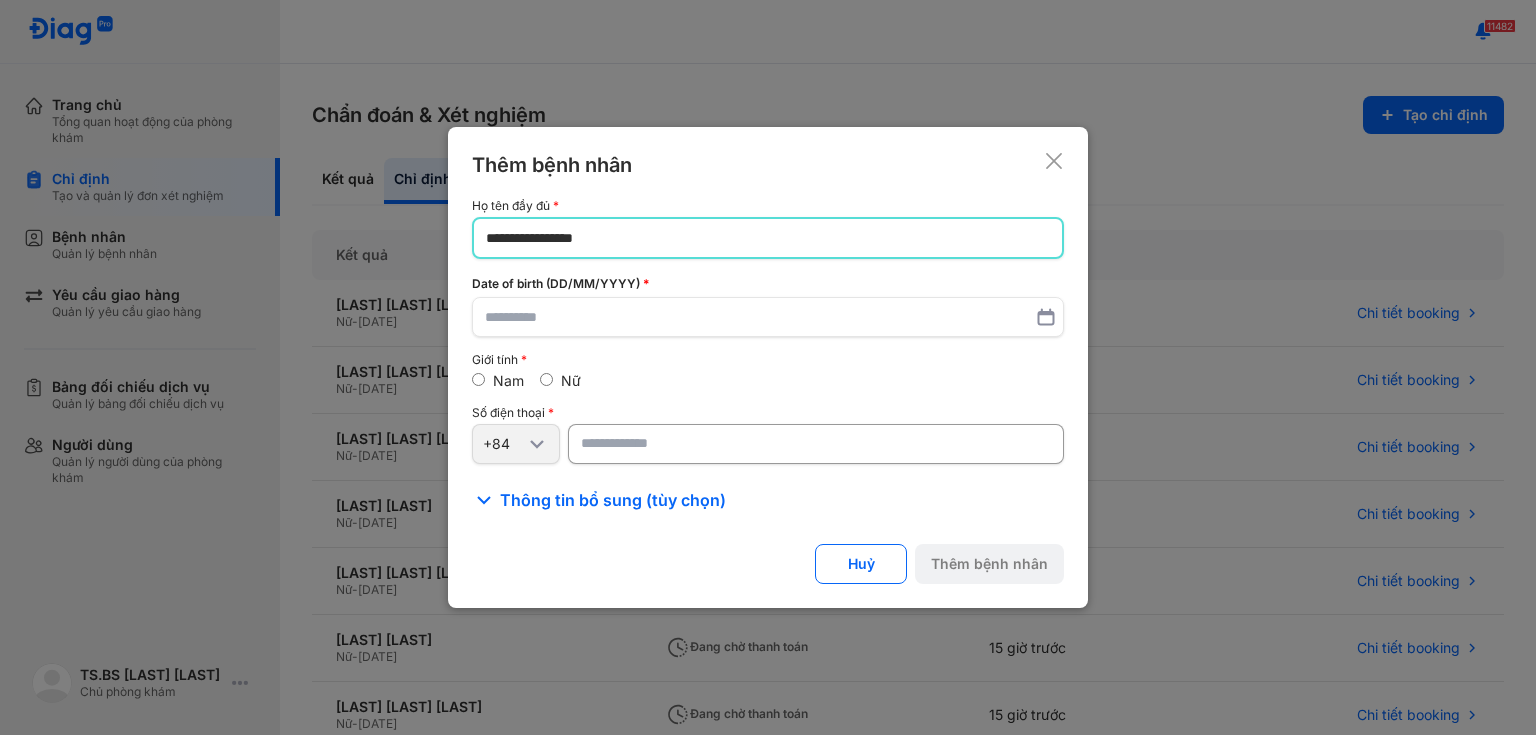 click on "Nữ" at bounding box center (560, 381) 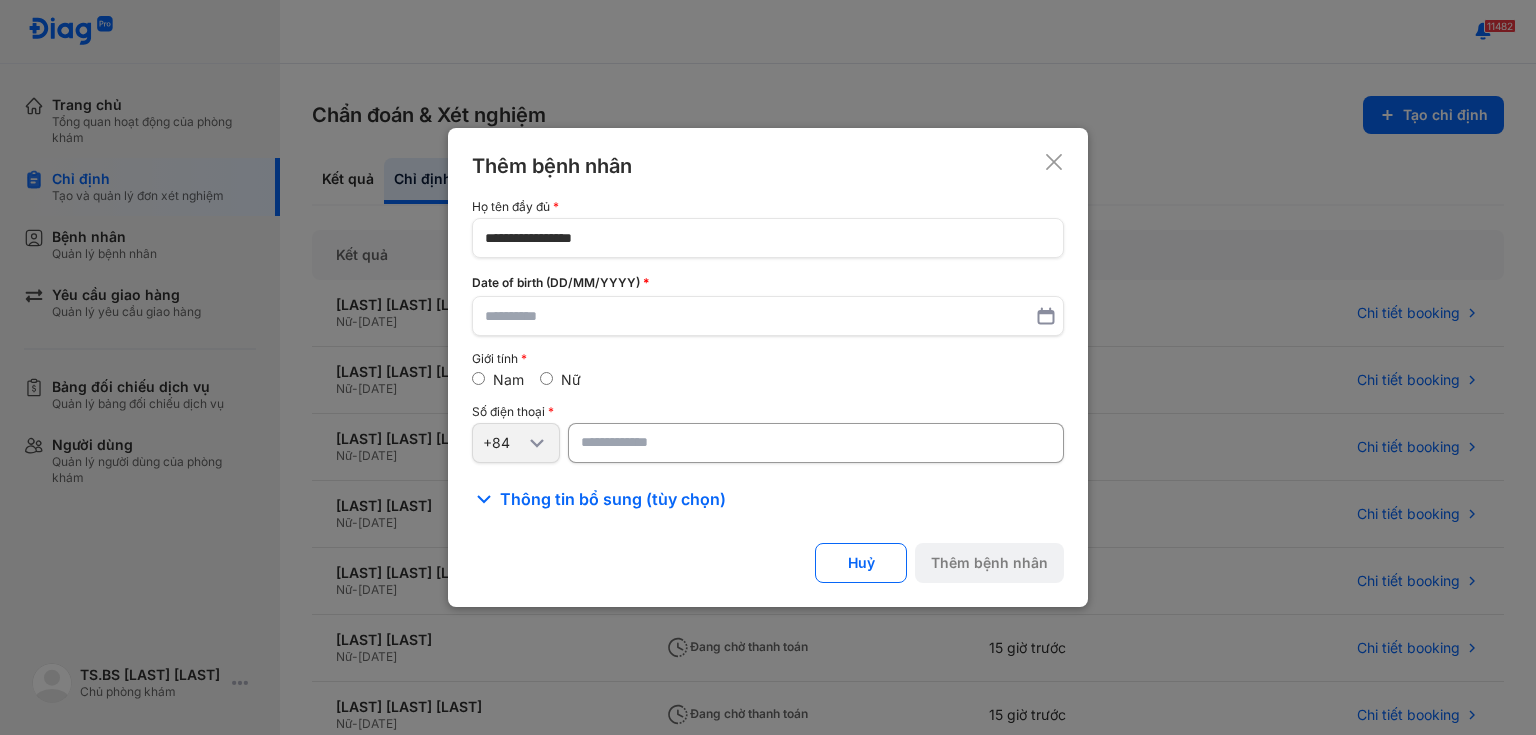 click on "**********" at bounding box center (768, 367) 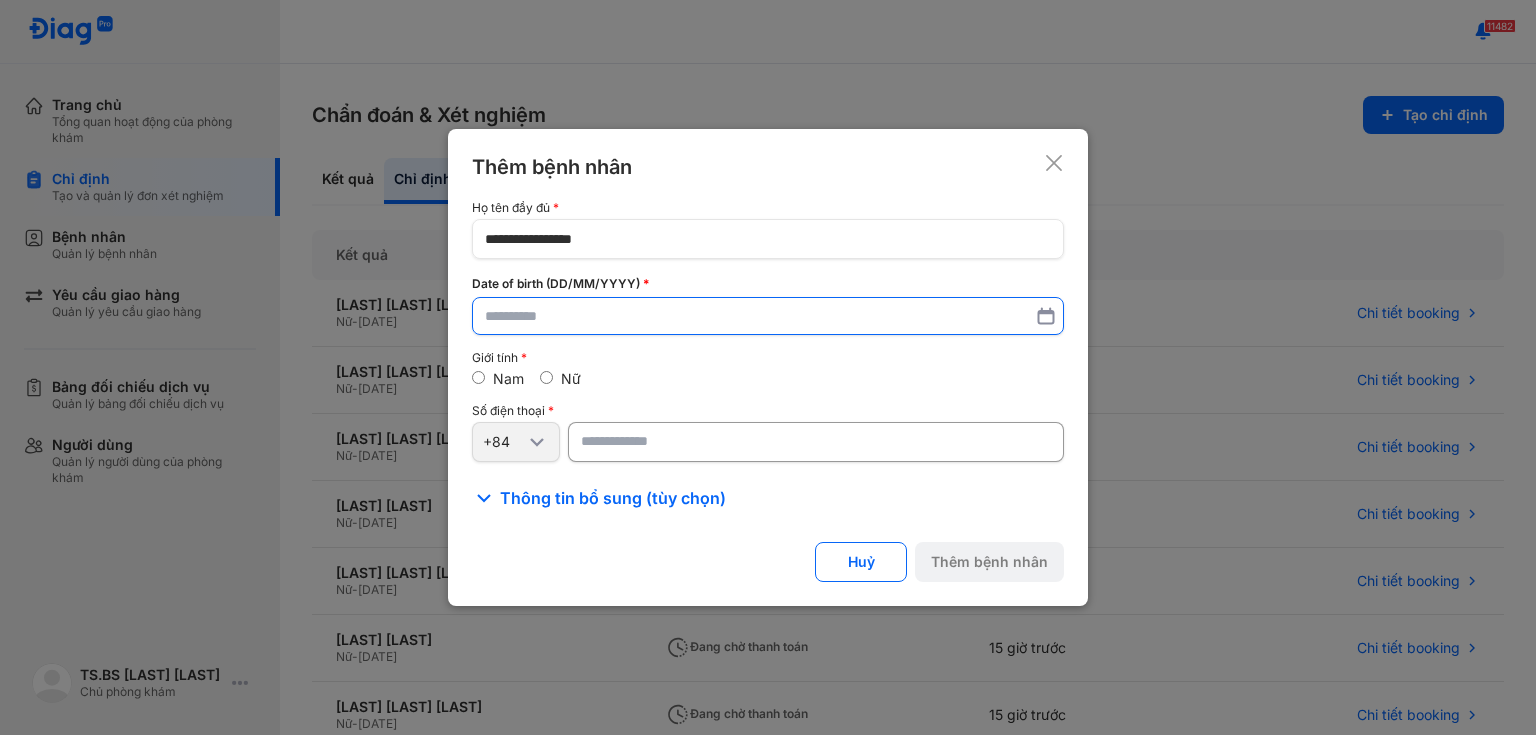 click at bounding box center (768, 316) 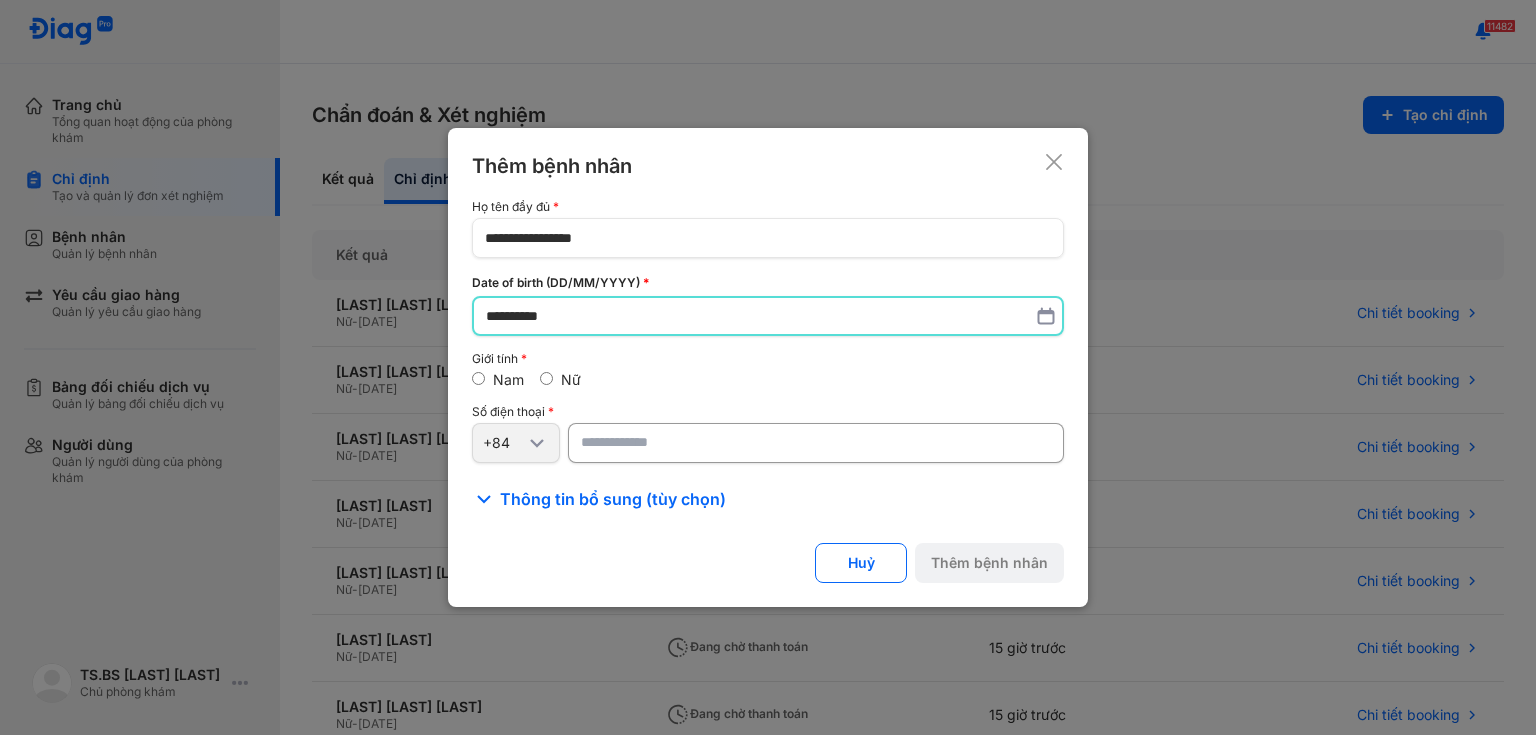 type on "**********" 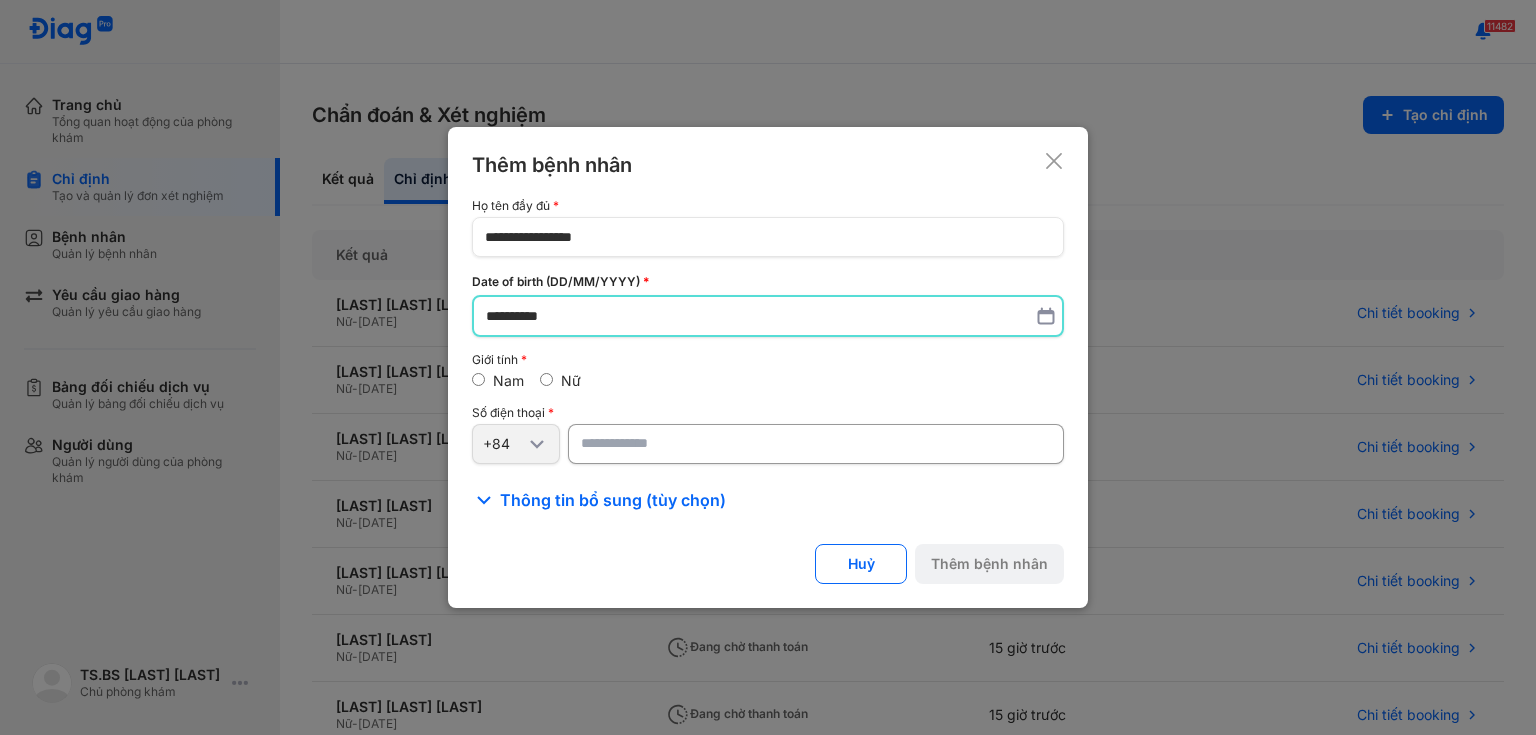 click at bounding box center [816, 444] 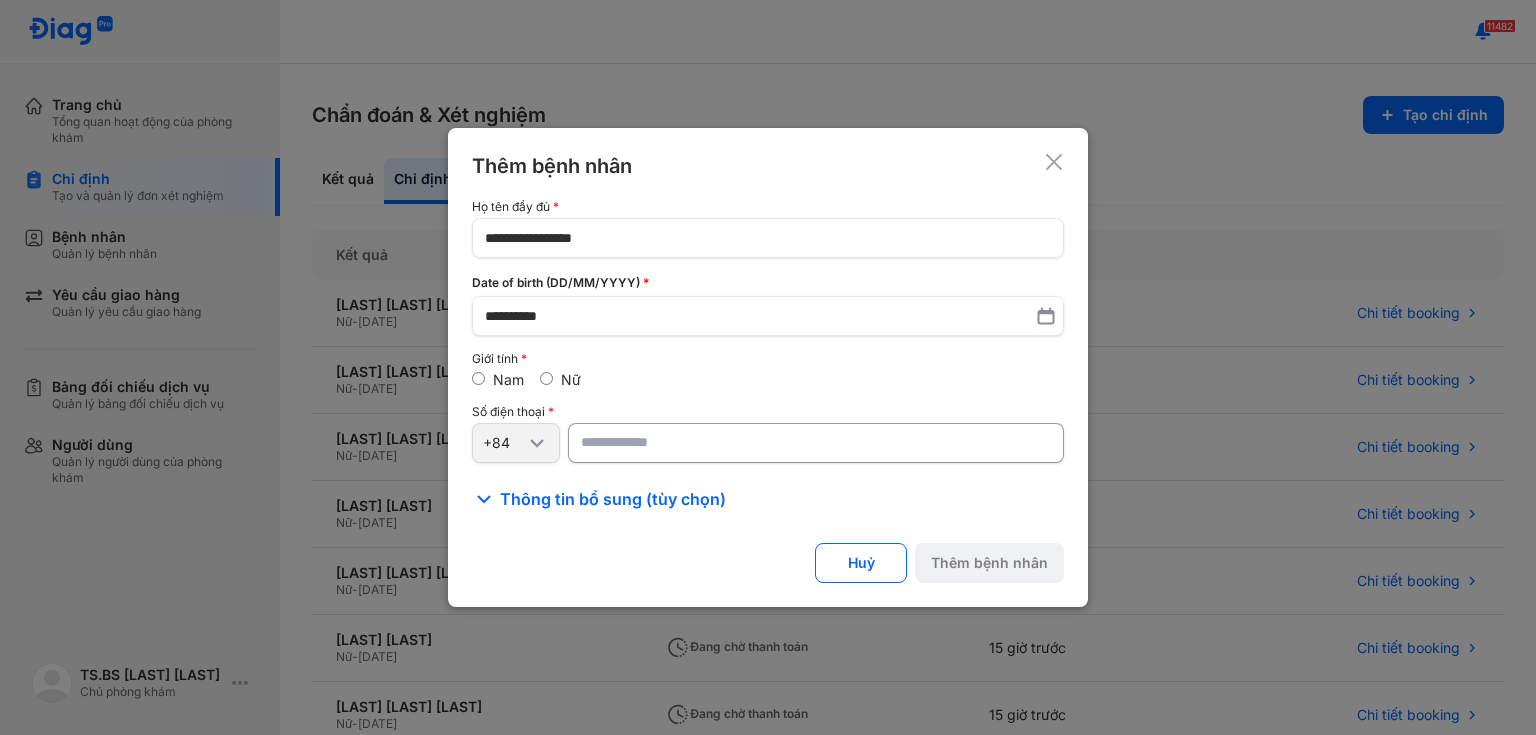 paste on "**********" 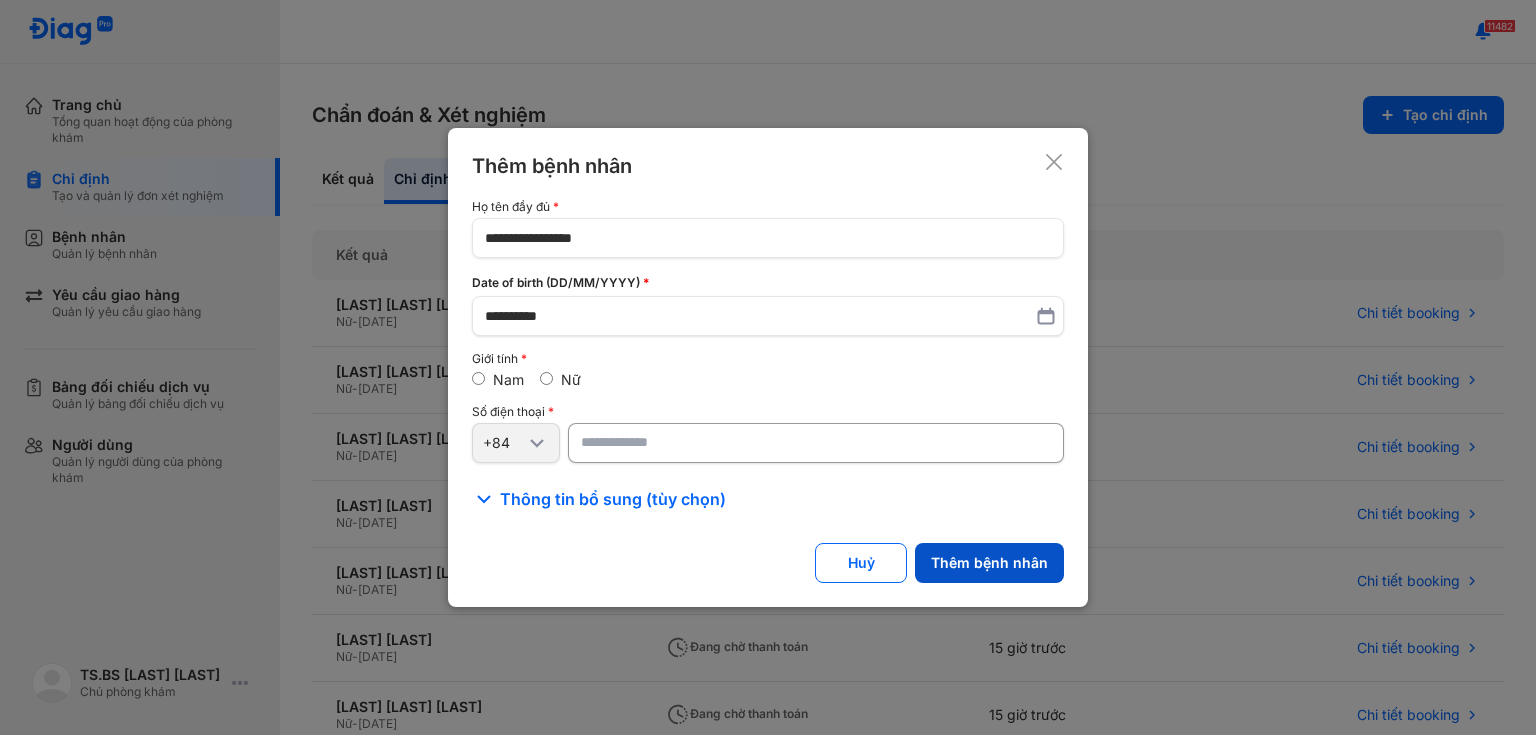type on "**********" 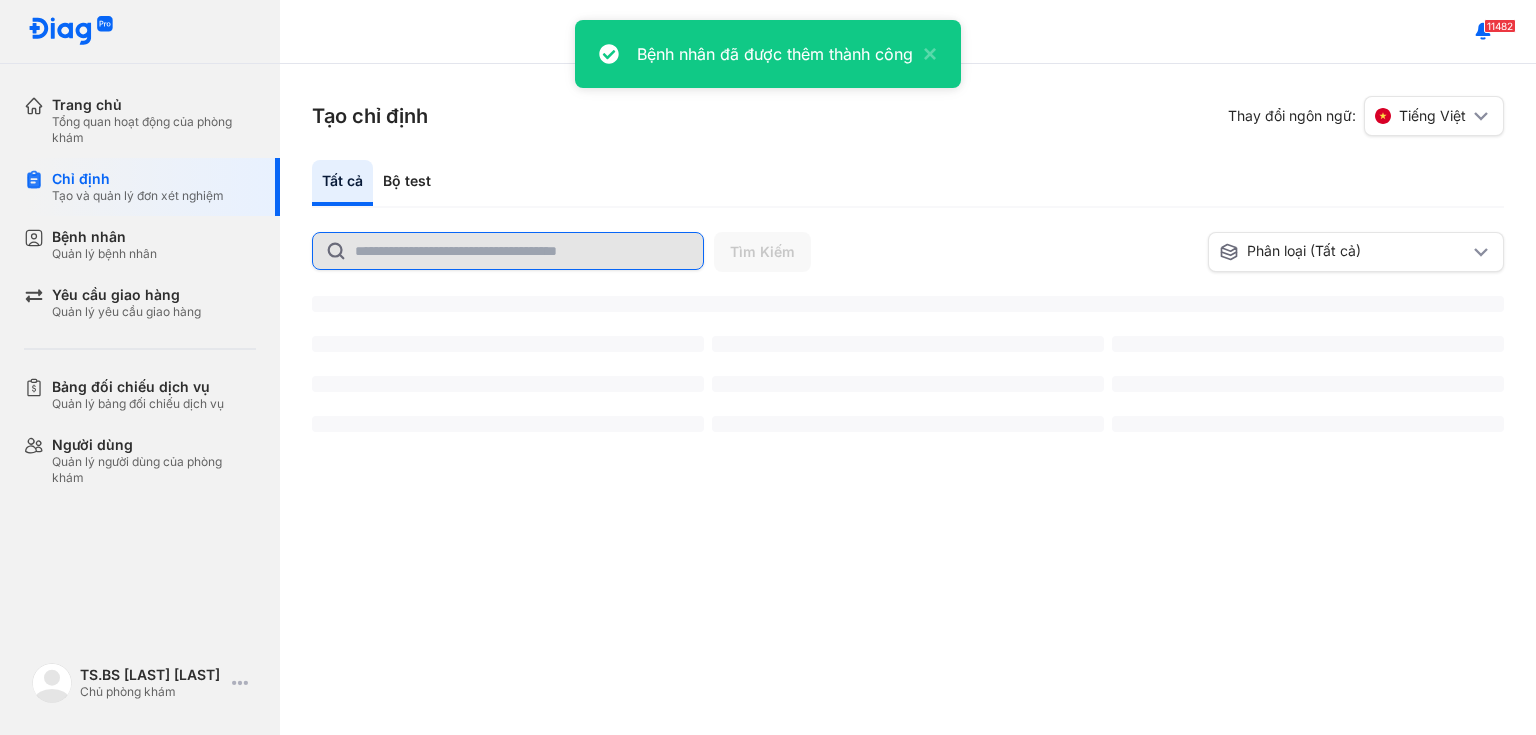 click 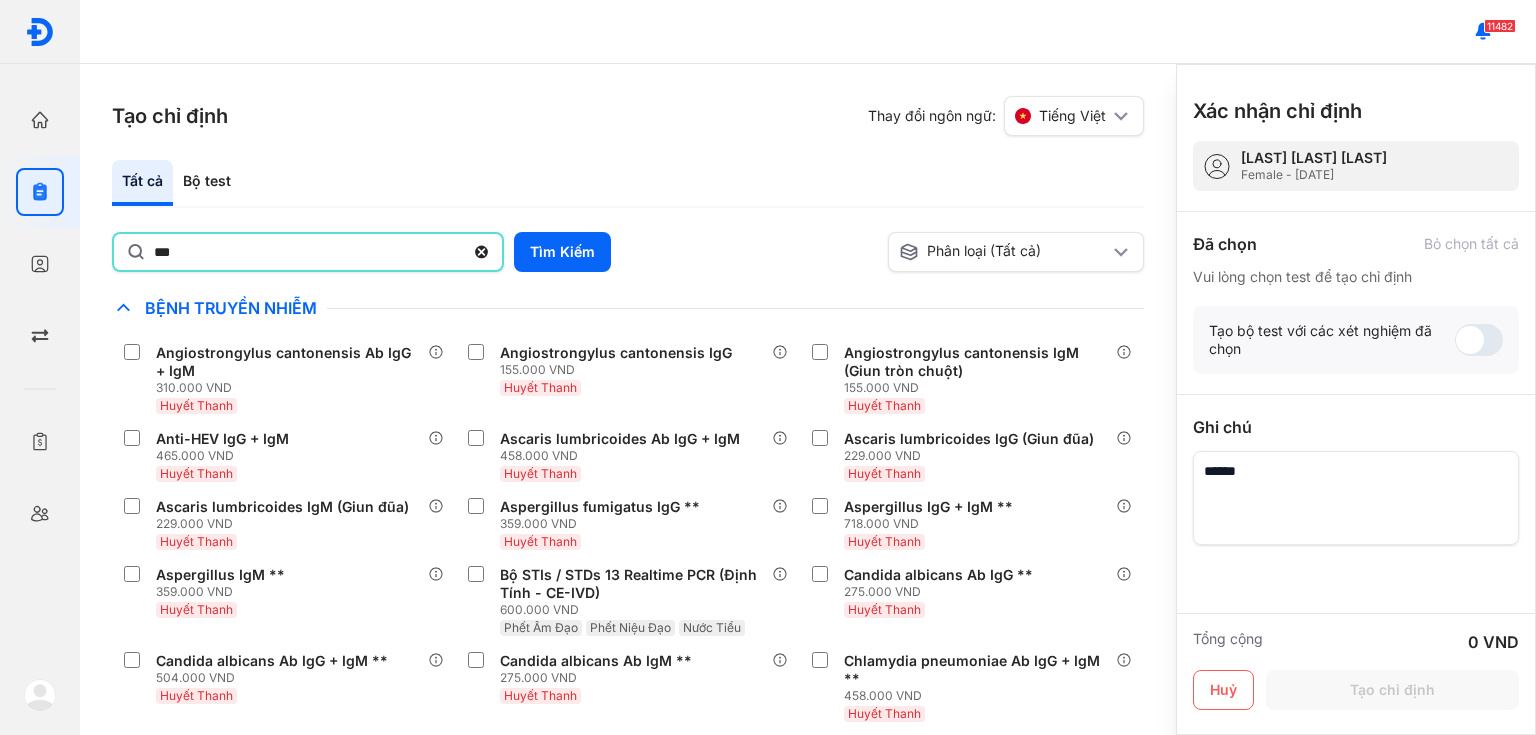 type on "***" 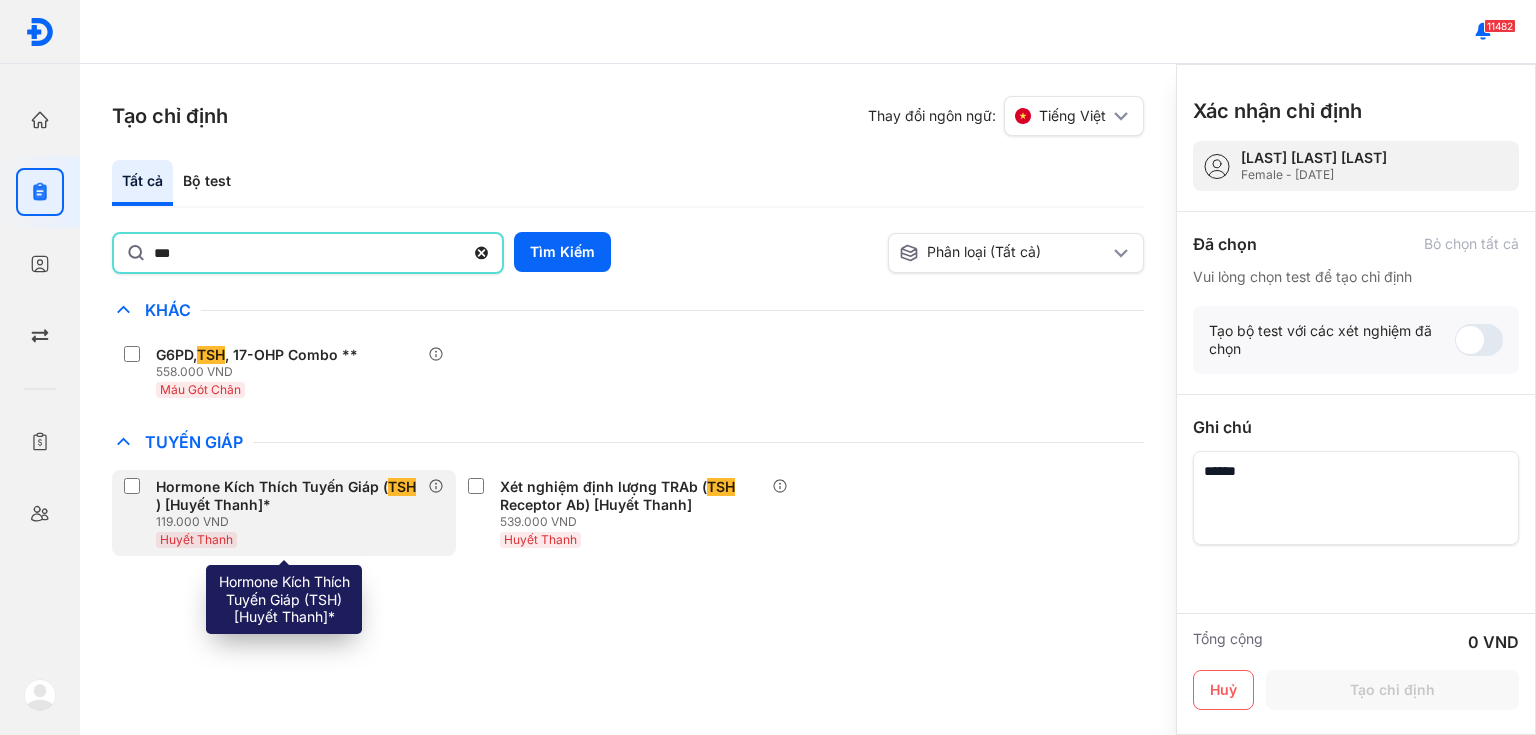 click on "Hormone Kích Thích Tuyến Giáp ( TSH ) [Huyết Thanh]*" at bounding box center [288, 496] 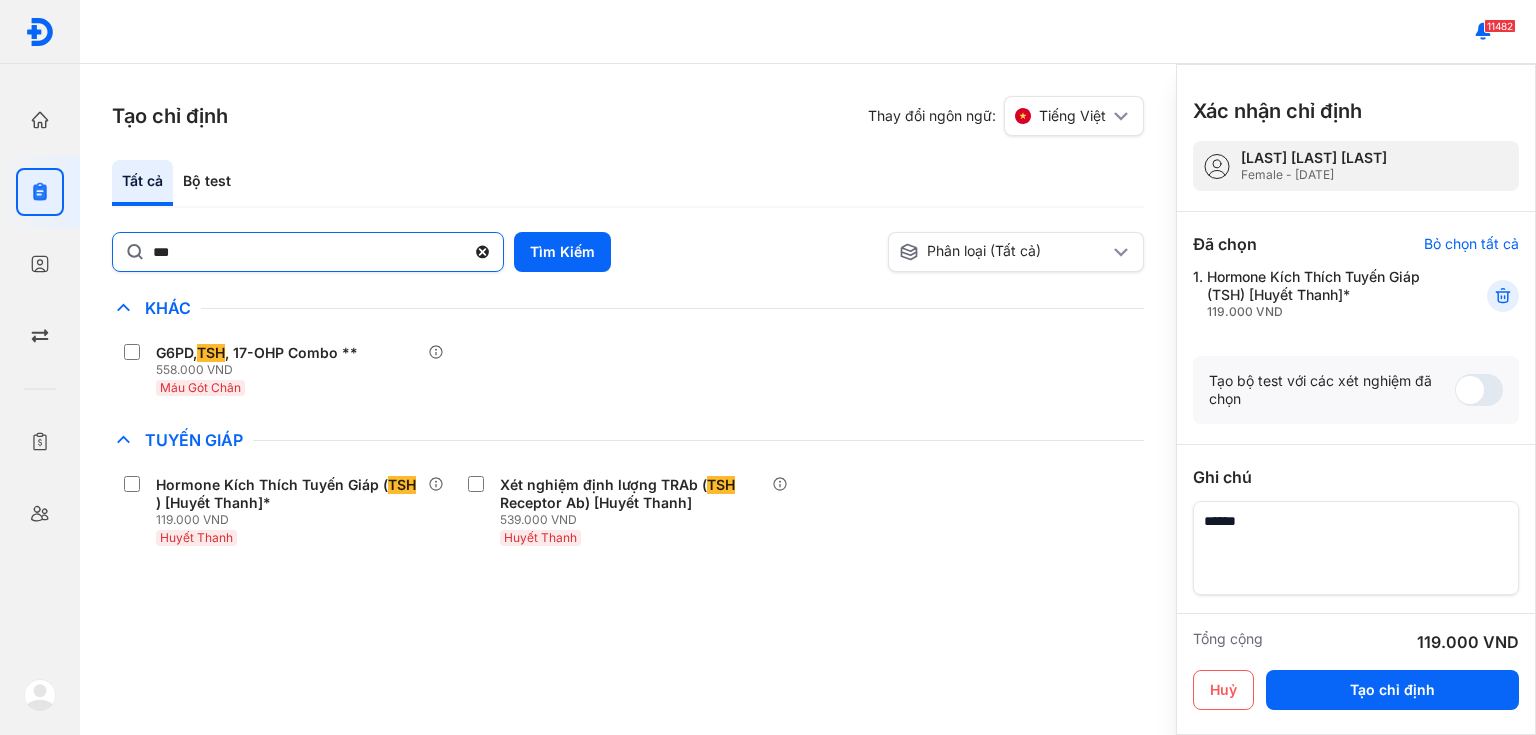 click 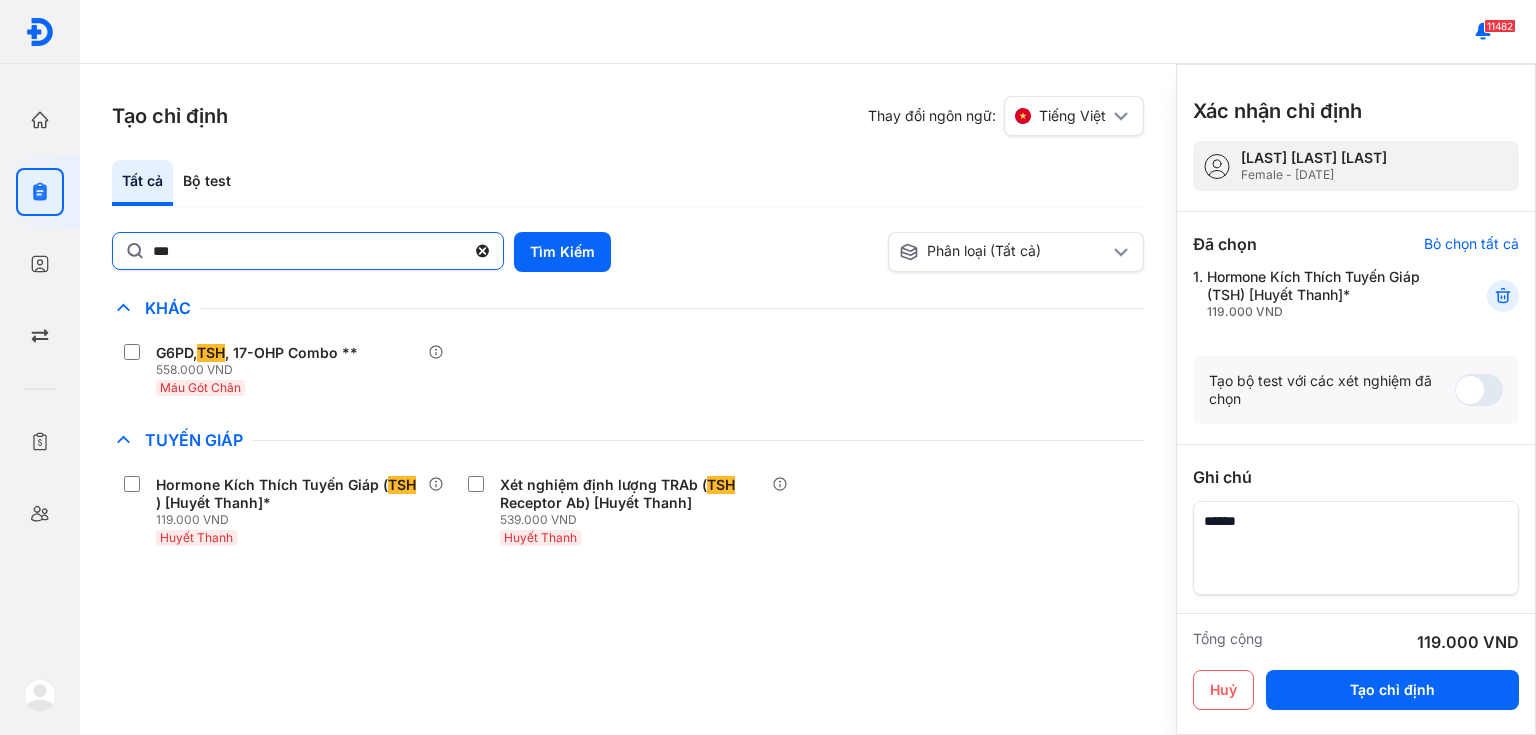 click on "***" 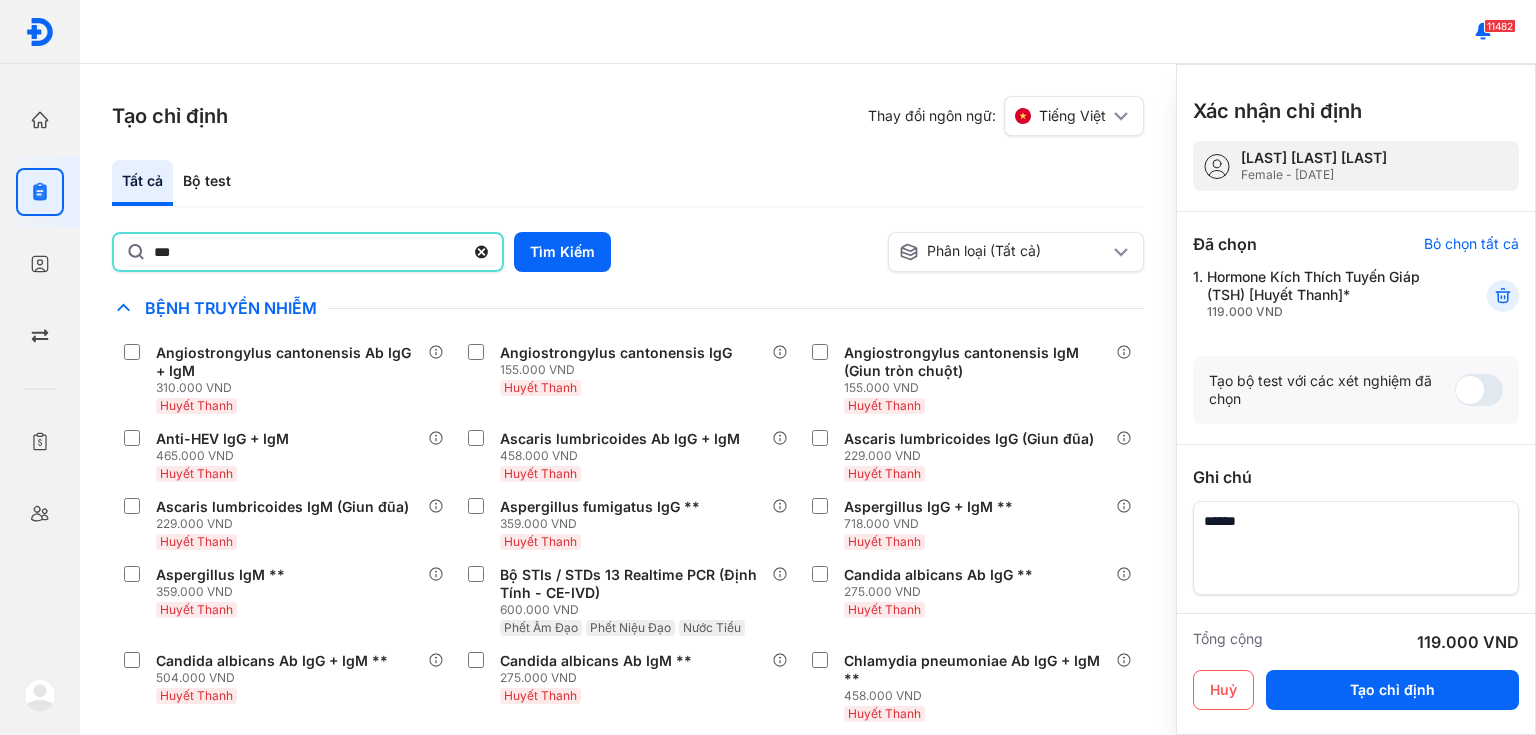 type on "********" 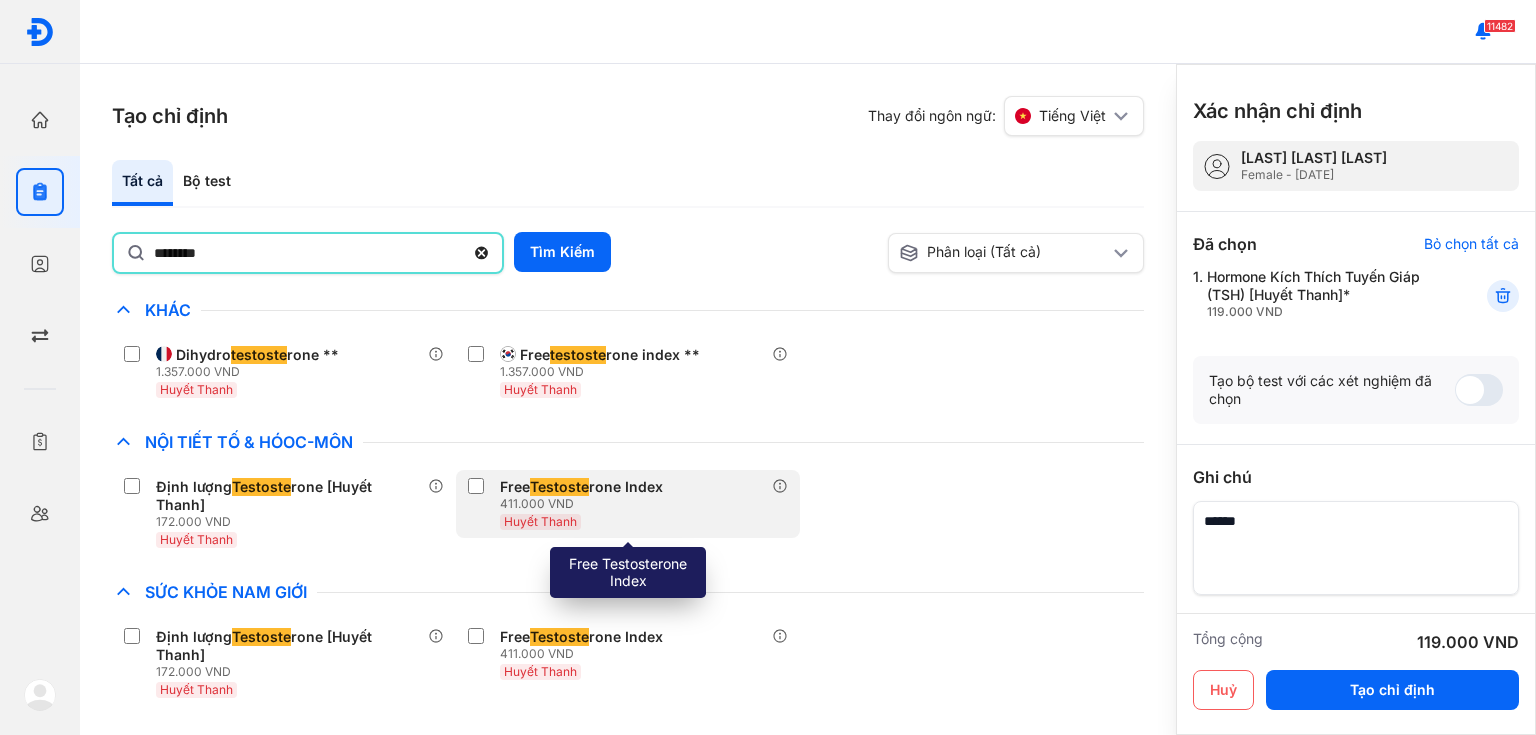 click on "Huyết Thanh" at bounding box center (585, 521) 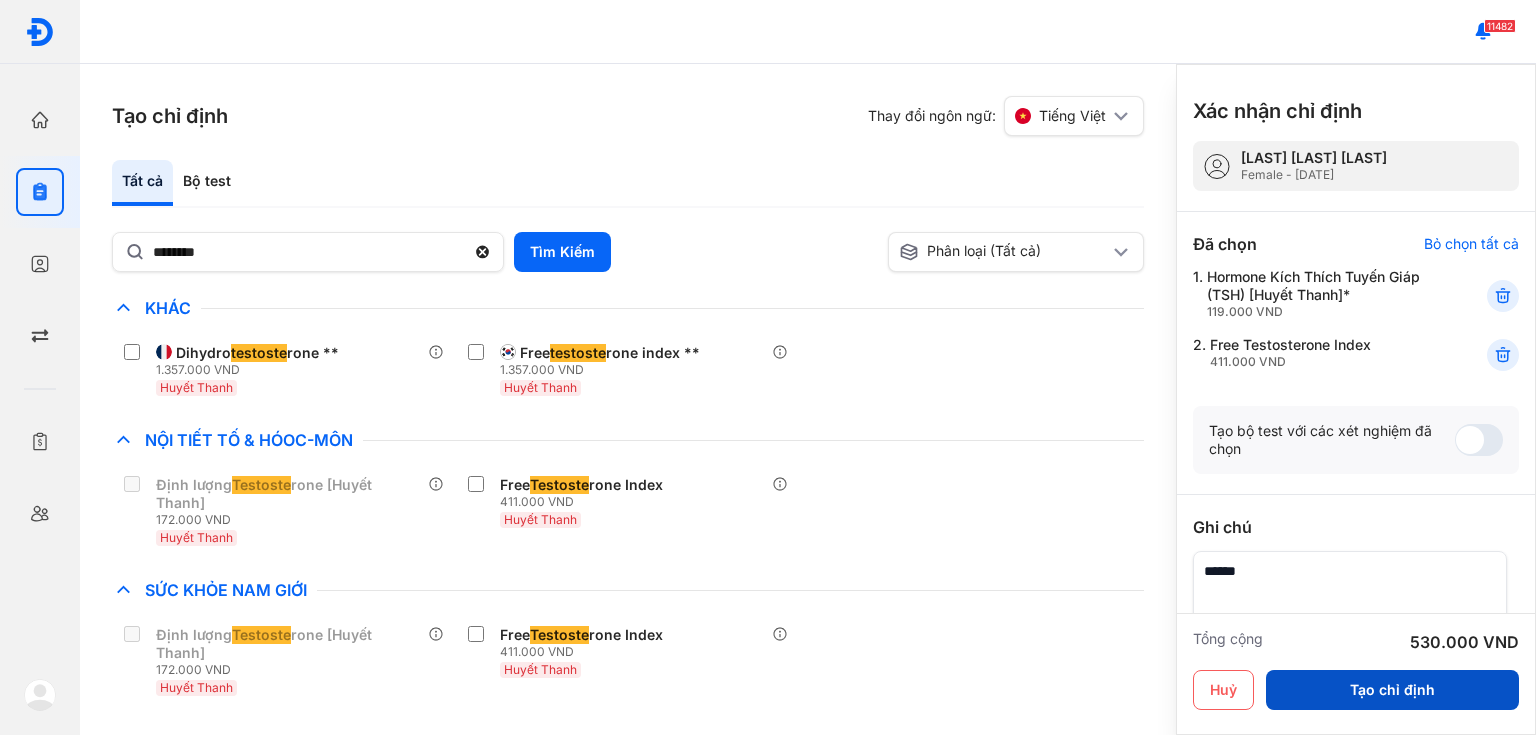 click on "Tạo chỉ định" at bounding box center (1392, 690) 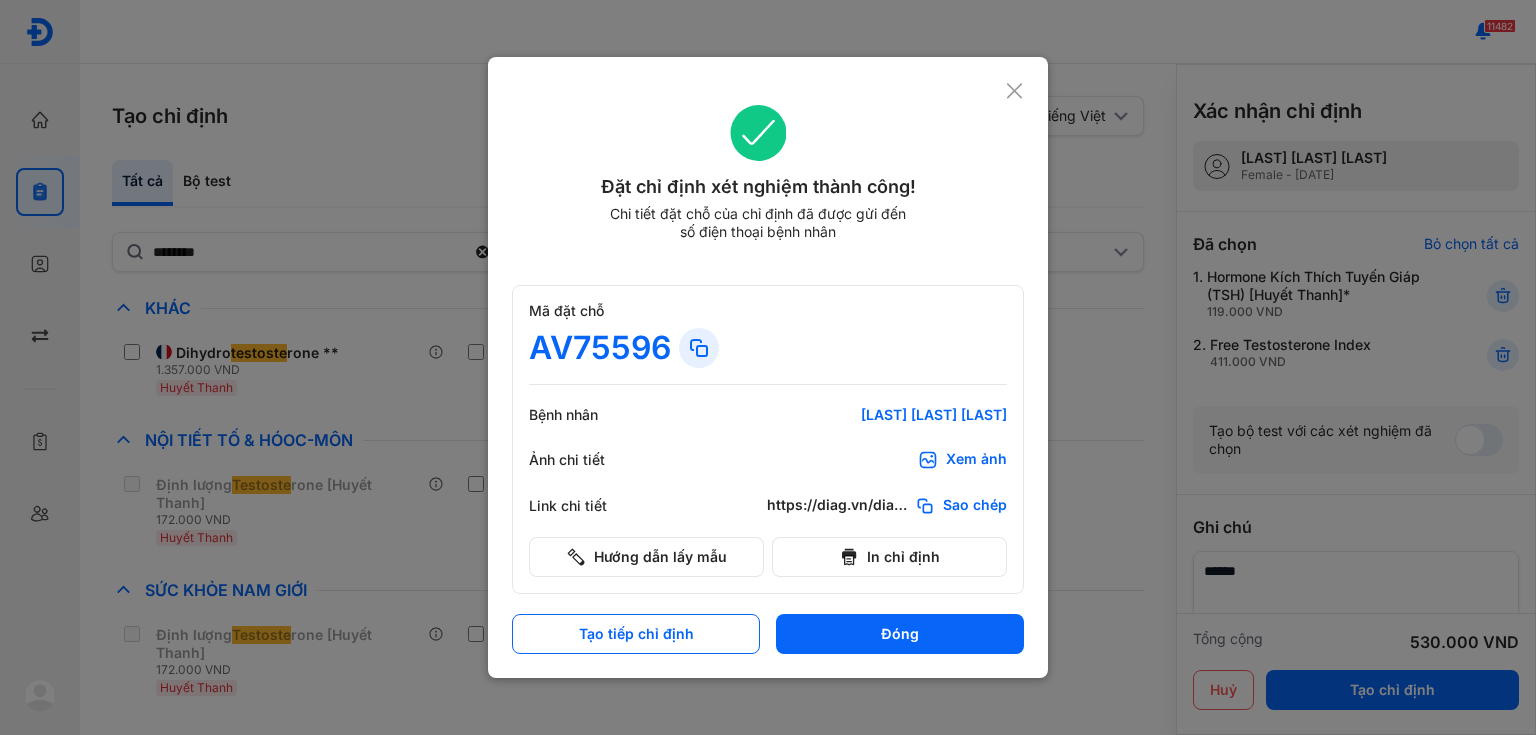 click on "Mã đặt chỗ AV75596 Bệnh nhân VÕ THỊ QUANG CHÂU Ảnh chi tiết Xem ảnh Link chi tiết https://diag.vn/diagpro/booking?reference_code=AV75596 Sao chép Hướng dẫn lấy mẫu In chỉ định" 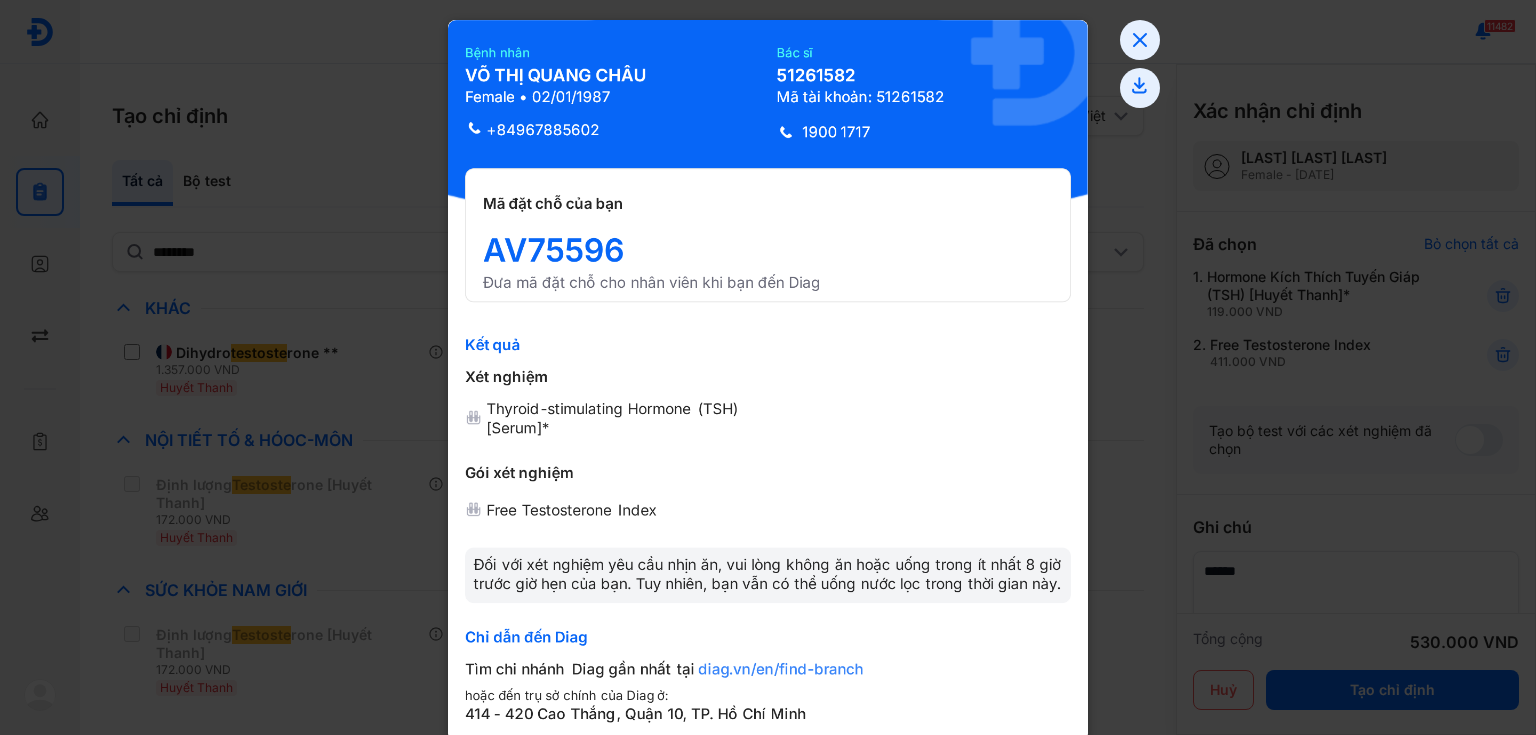 click at bounding box center [768, 367] 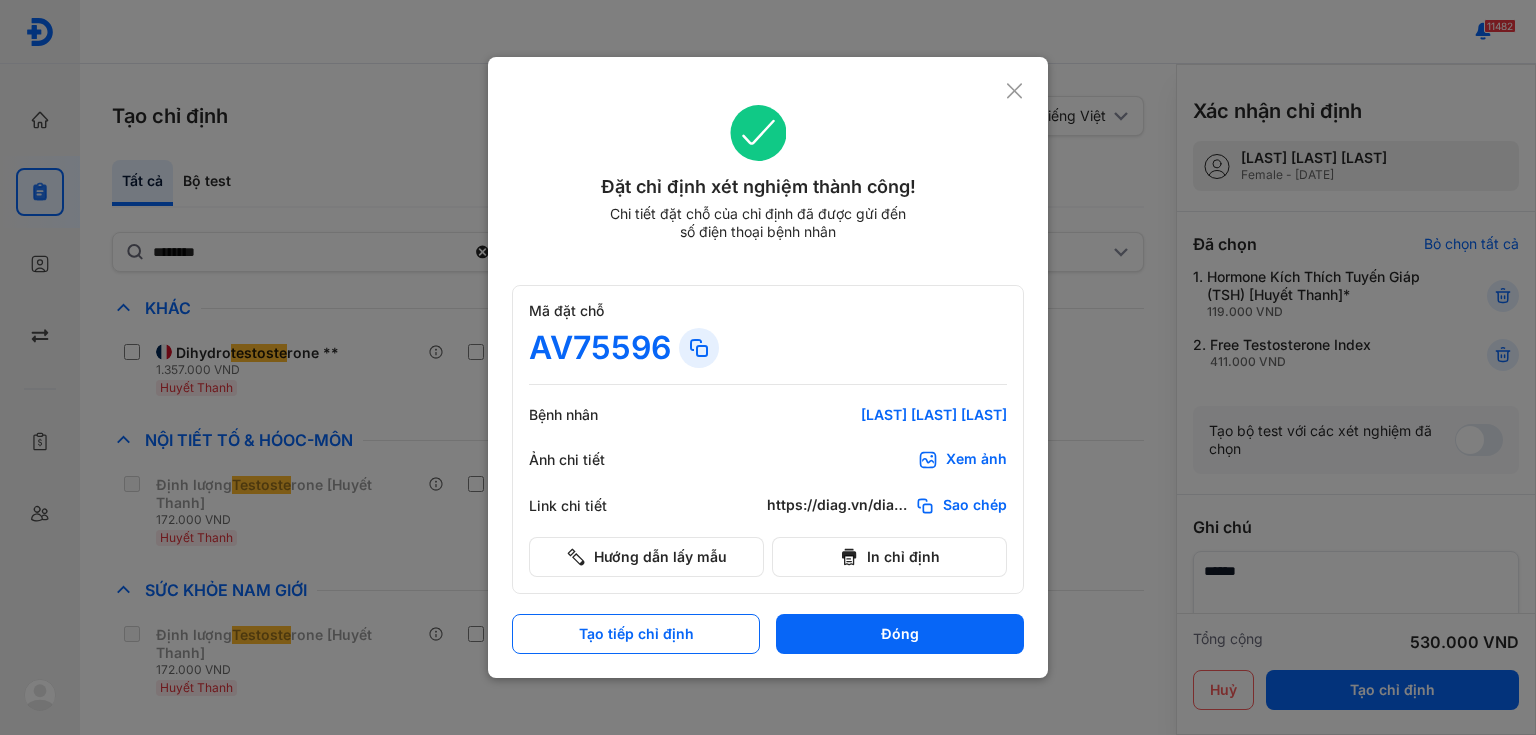 click at bounding box center [768, 367] 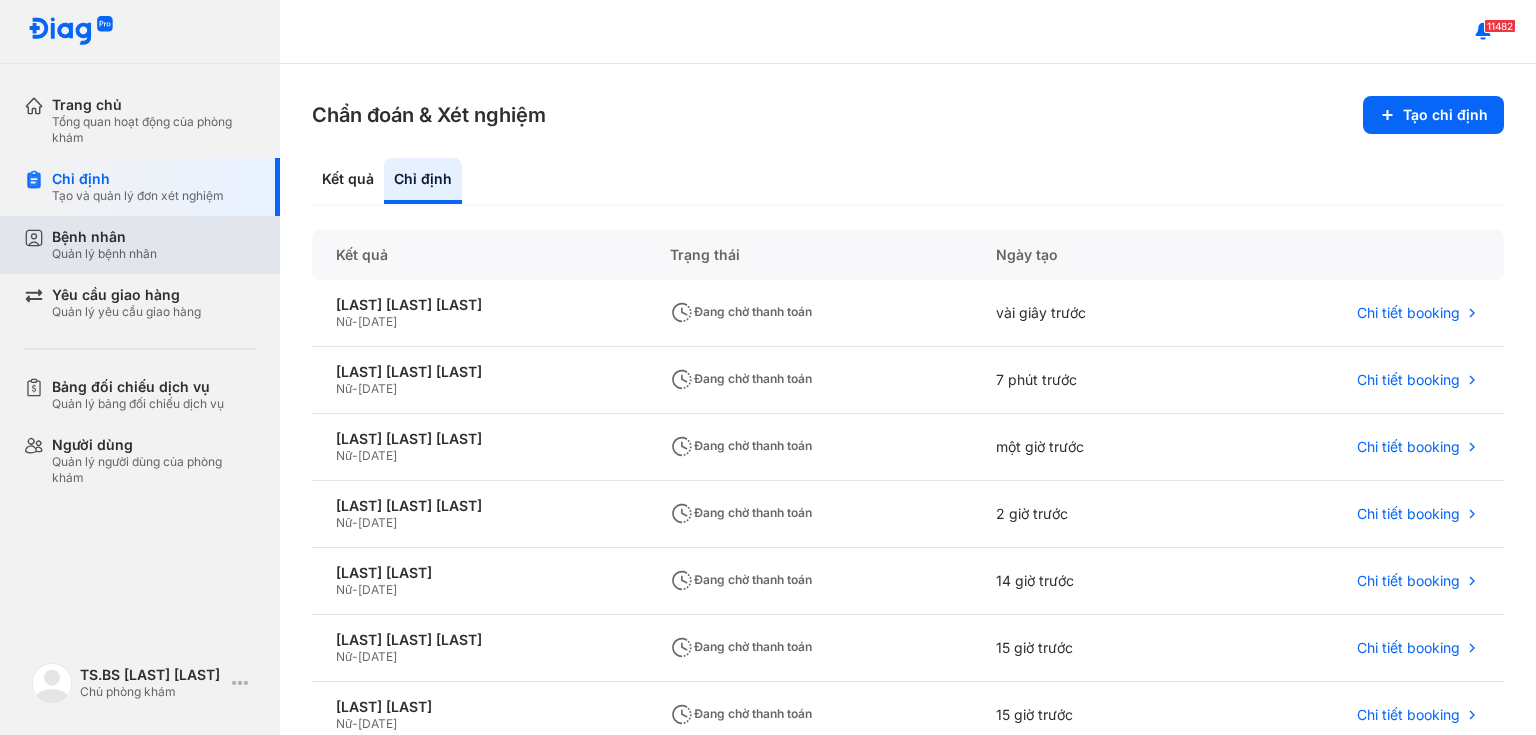 click on "Quản lý bệnh nhân" at bounding box center (104, 254) 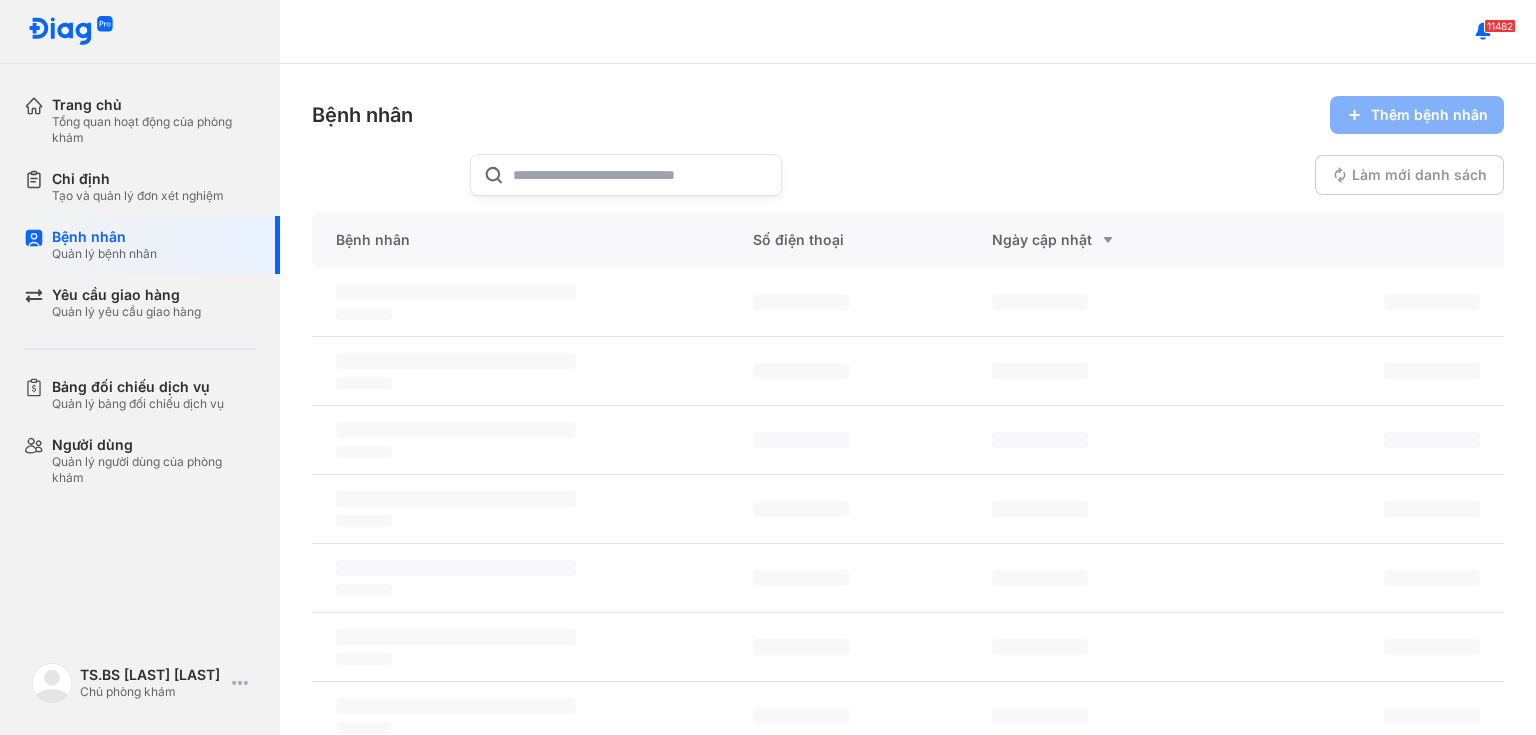 click 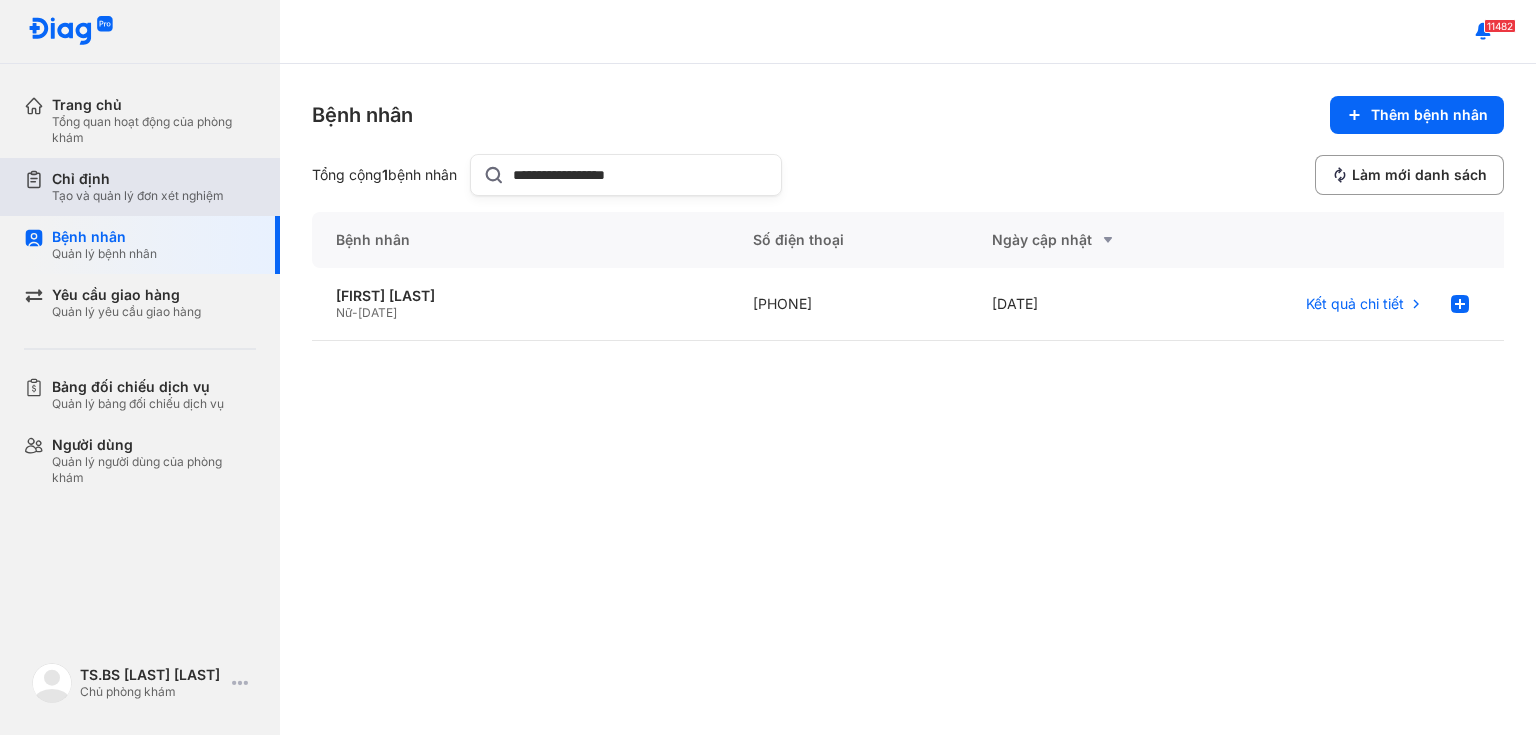 type on "**********" 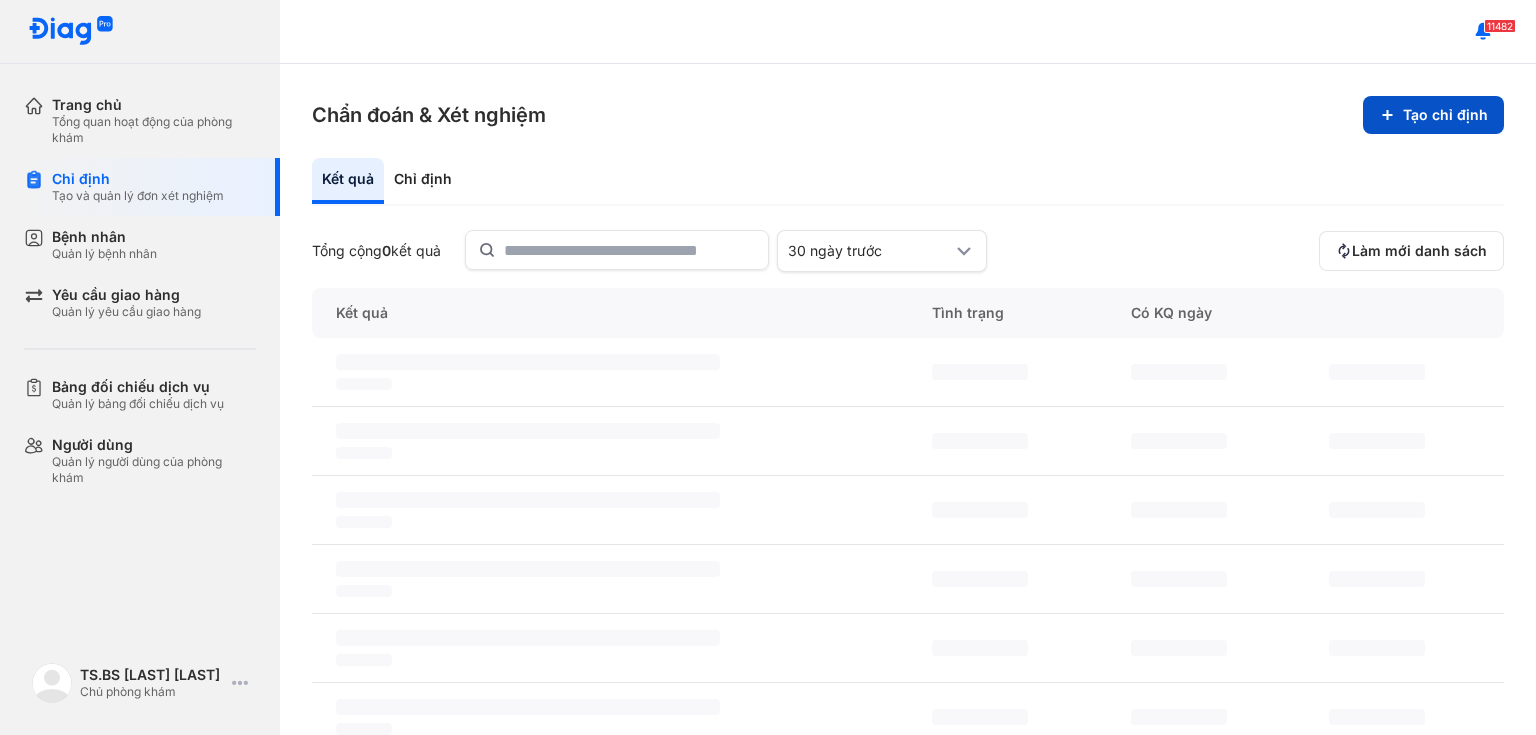 click on "Tạo chỉ định" at bounding box center (1433, 115) 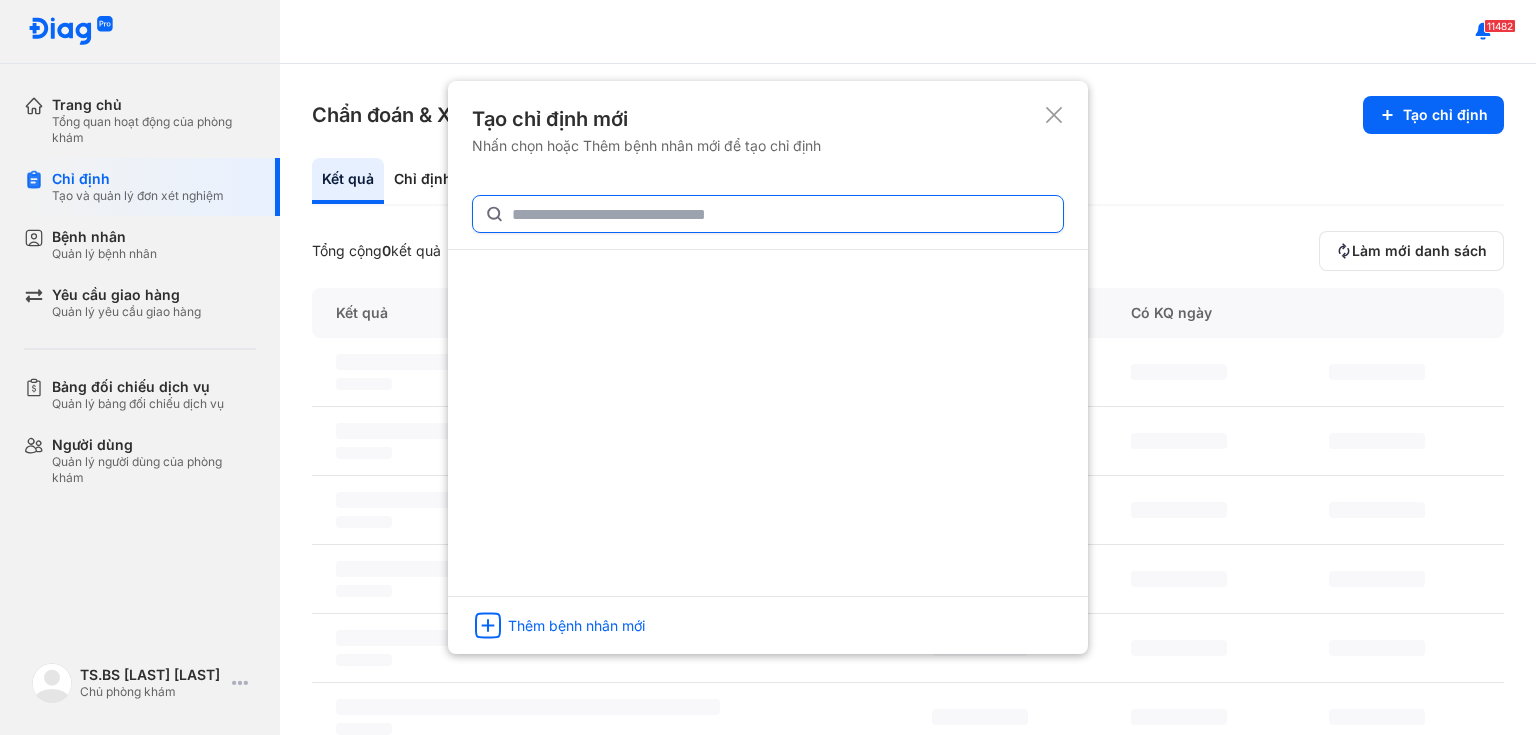 click 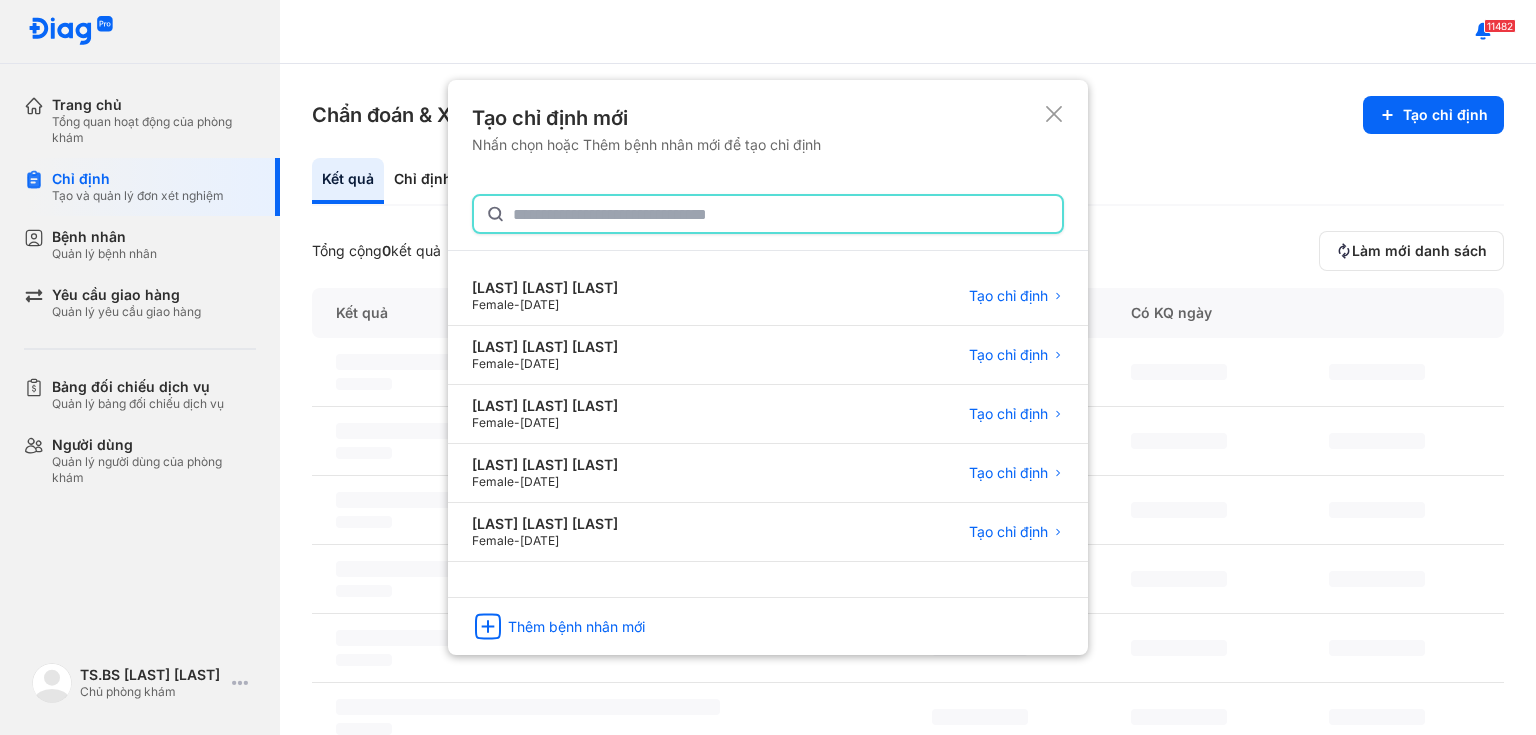paste on "**********" 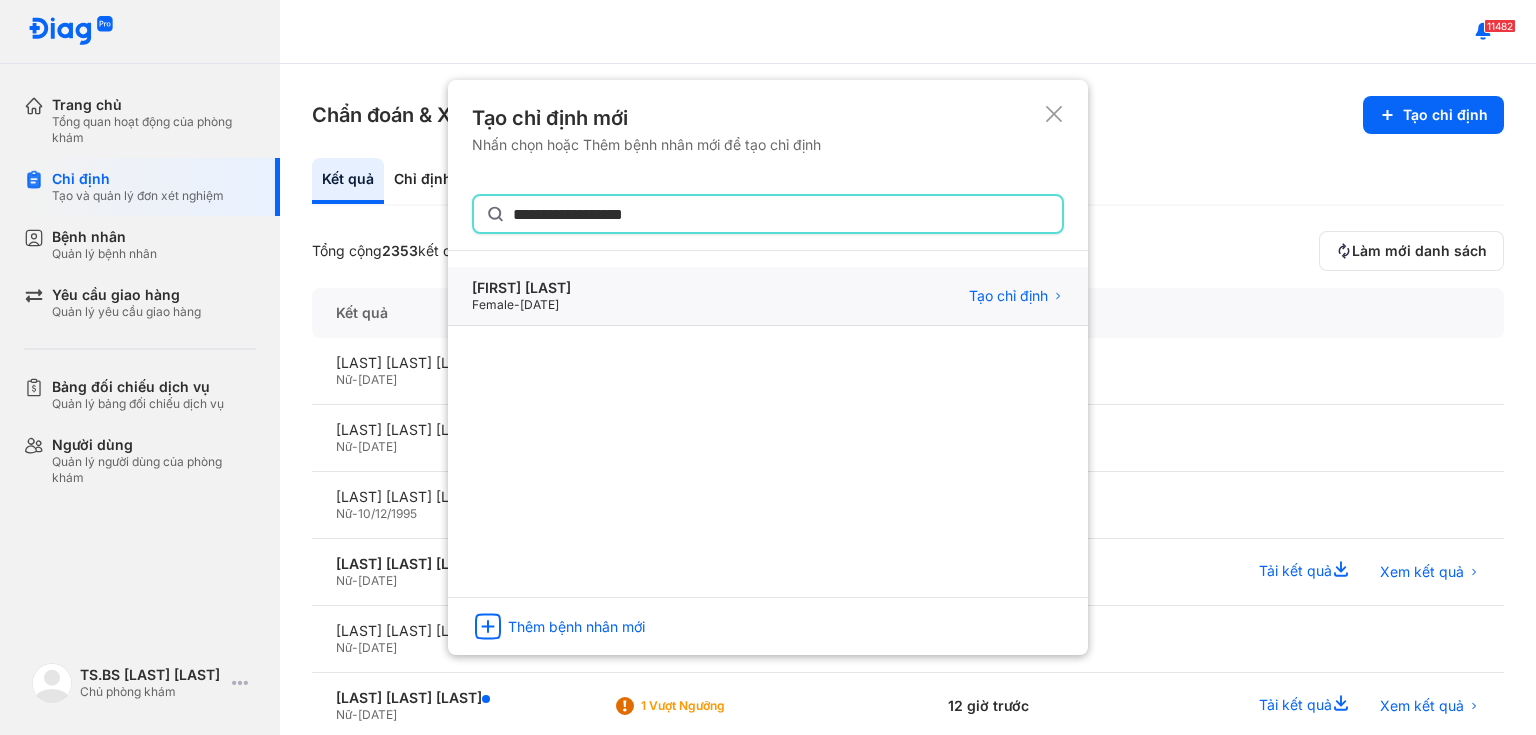 type on "**********" 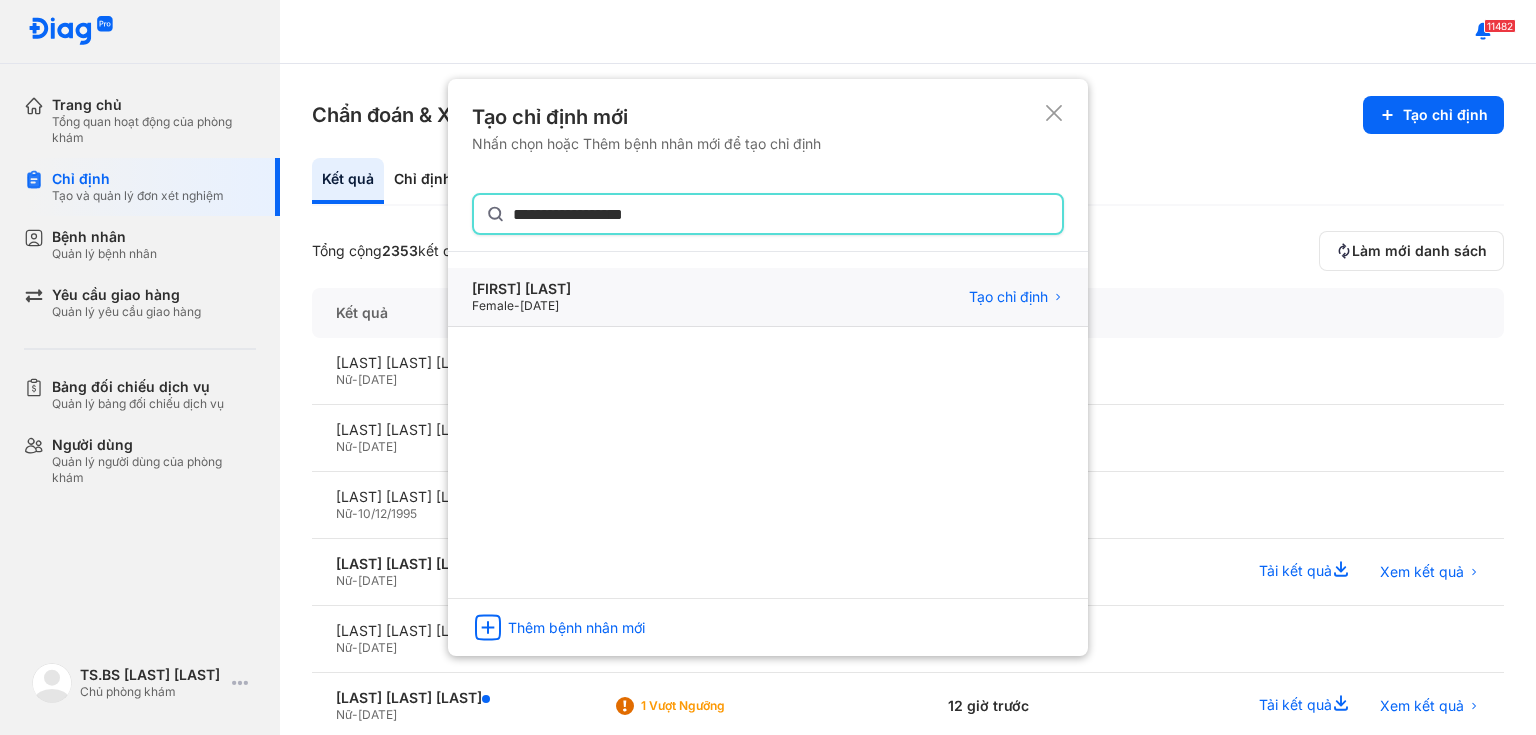 click on "Trần Thụy Ánh Hồng Female  -  01/12/1983 Tạo chỉ định" 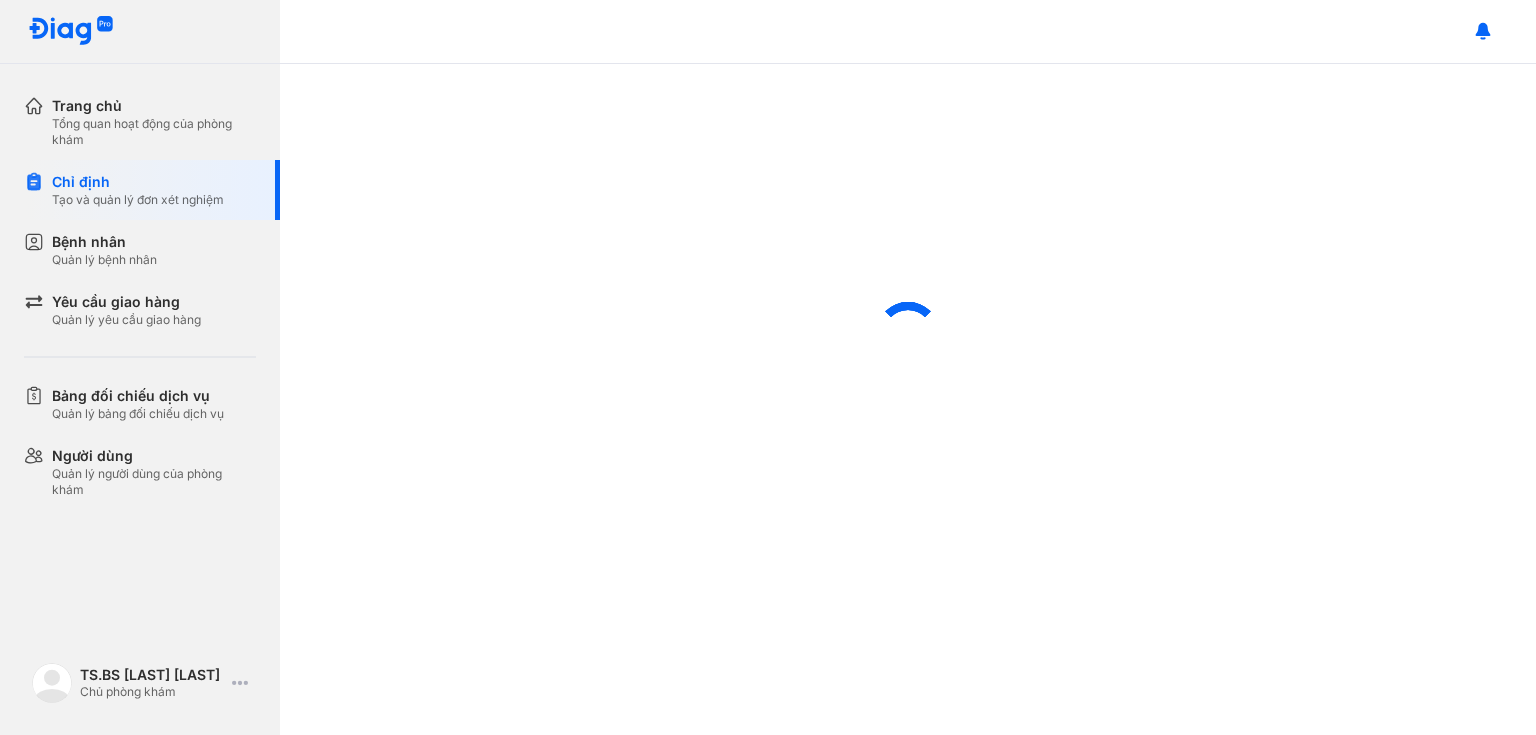 scroll, scrollTop: 0, scrollLeft: 0, axis: both 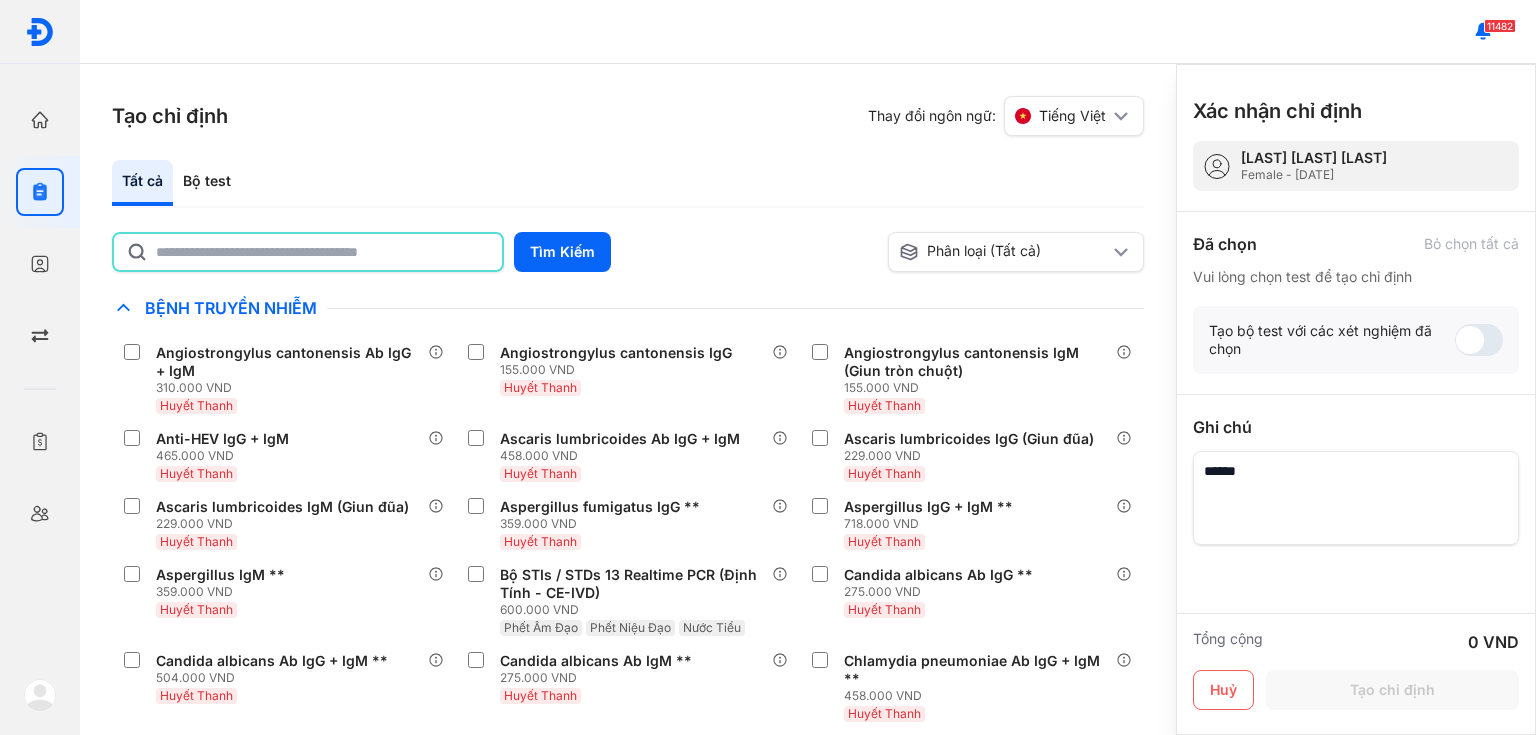 click 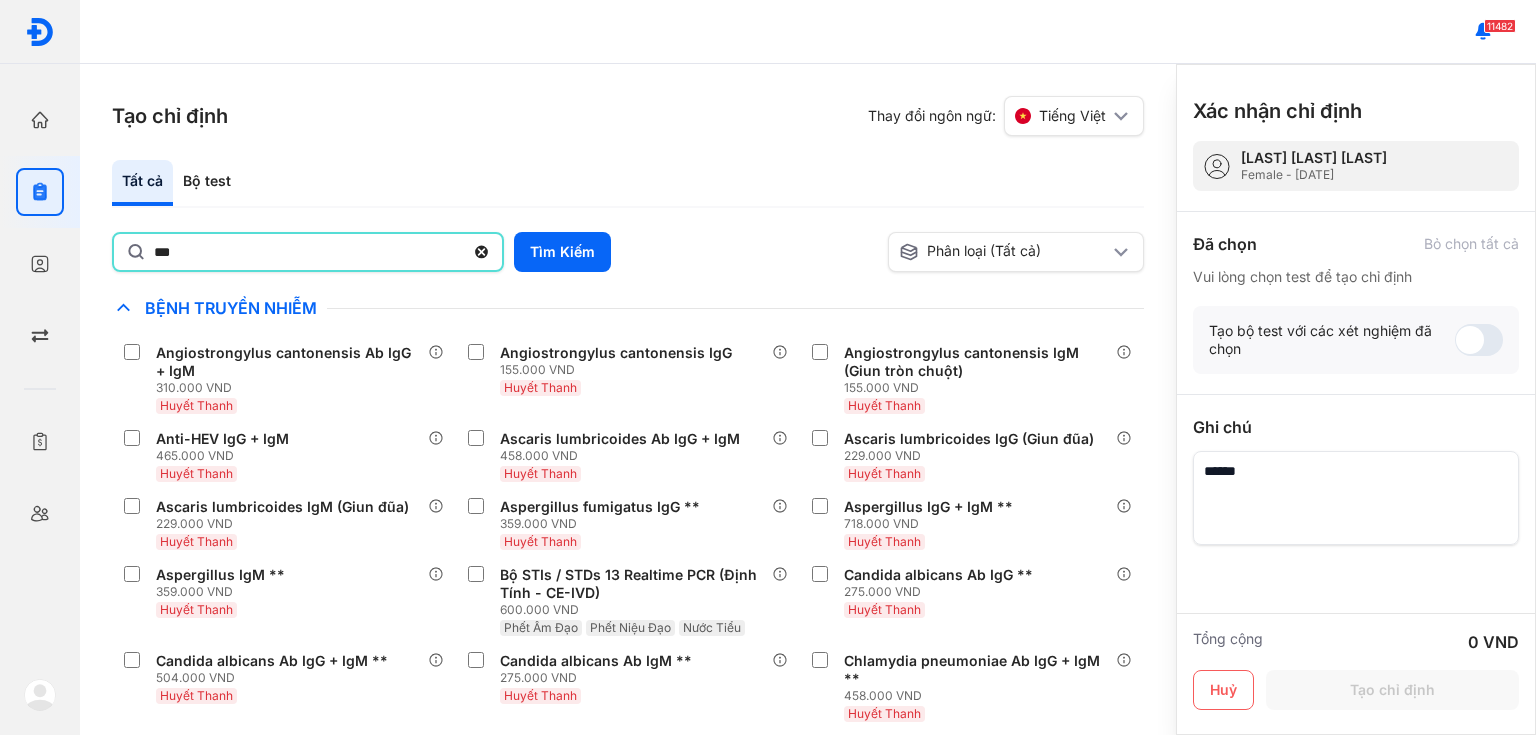 type on "***" 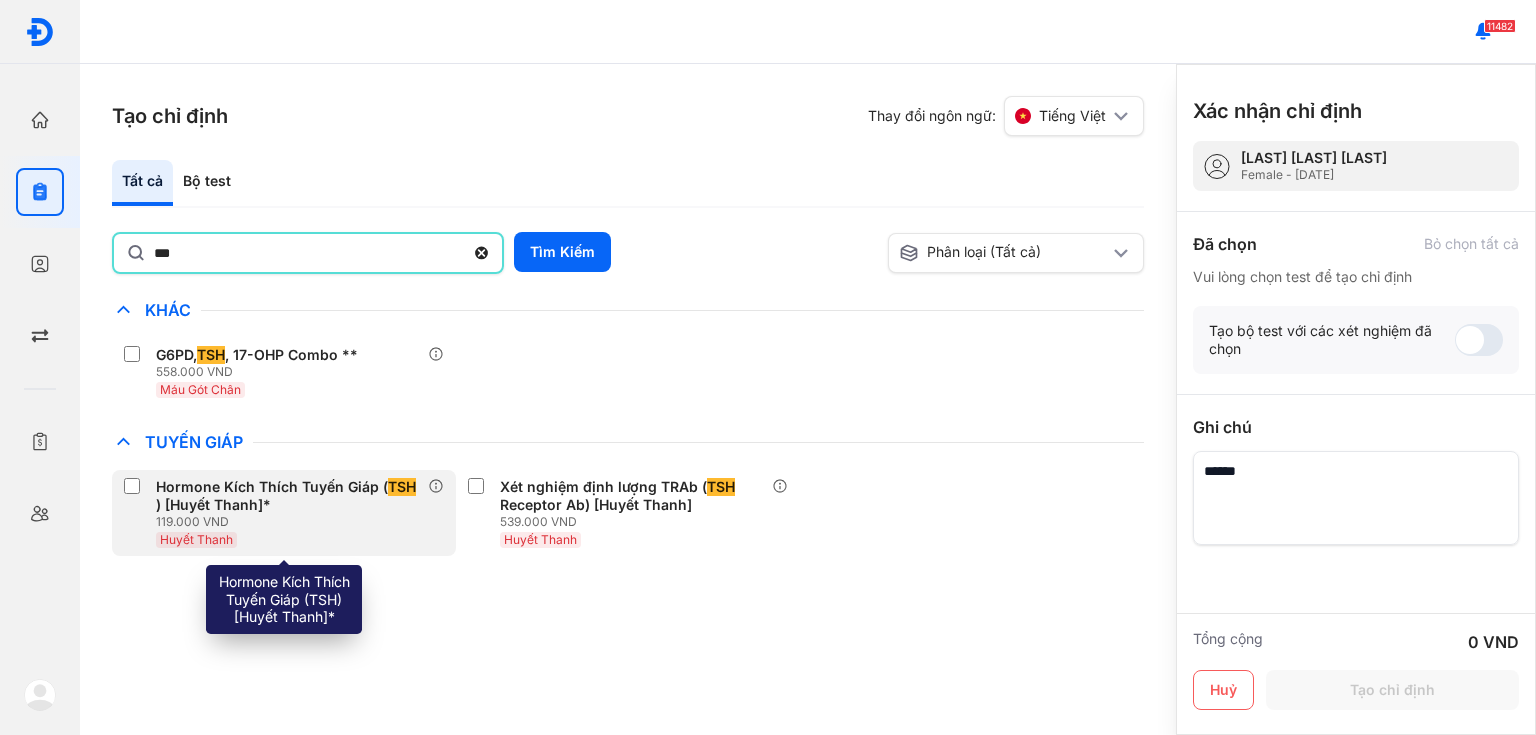 click on "Huyết Thanh" at bounding box center [292, 539] 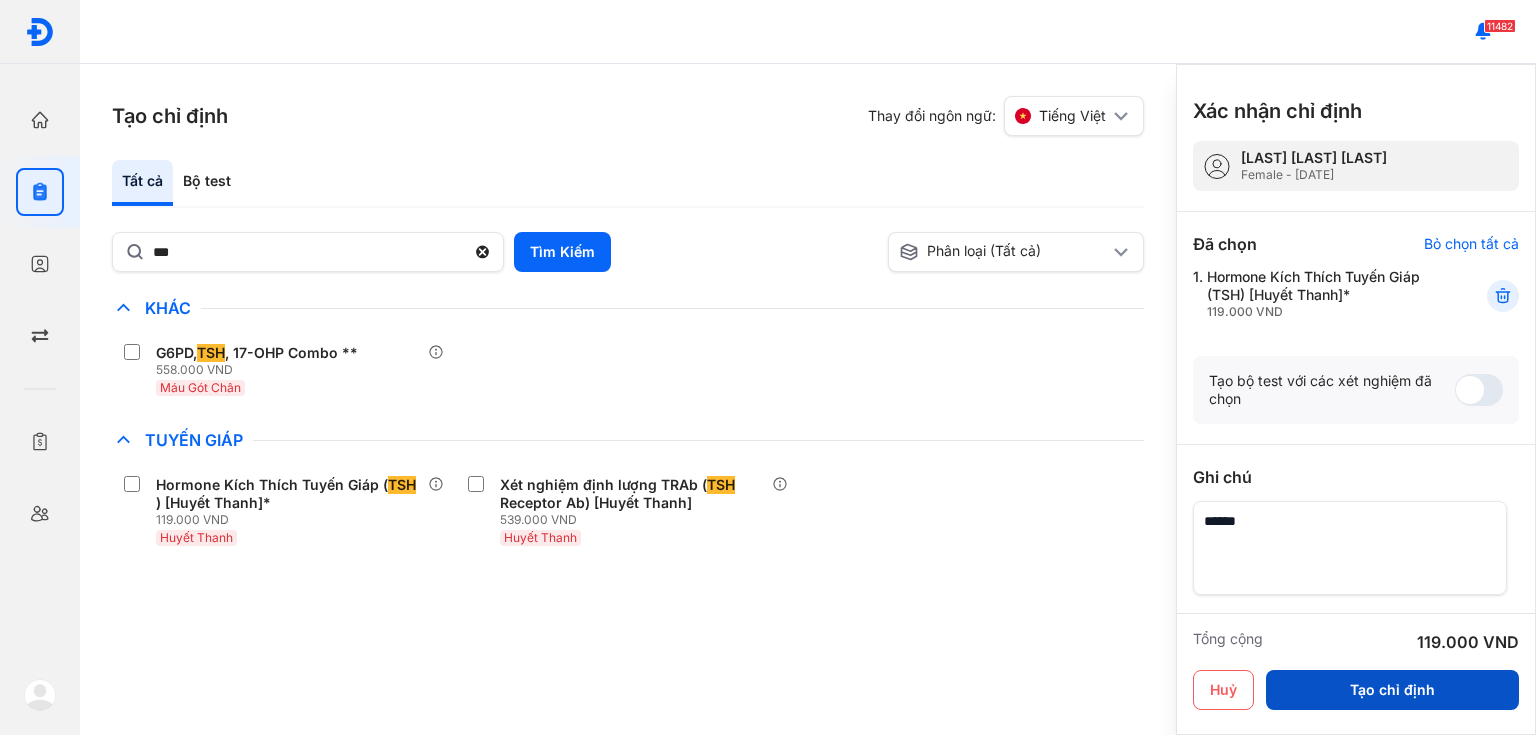 click on "Tạo chỉ định" at bounding box center [1392, 690] 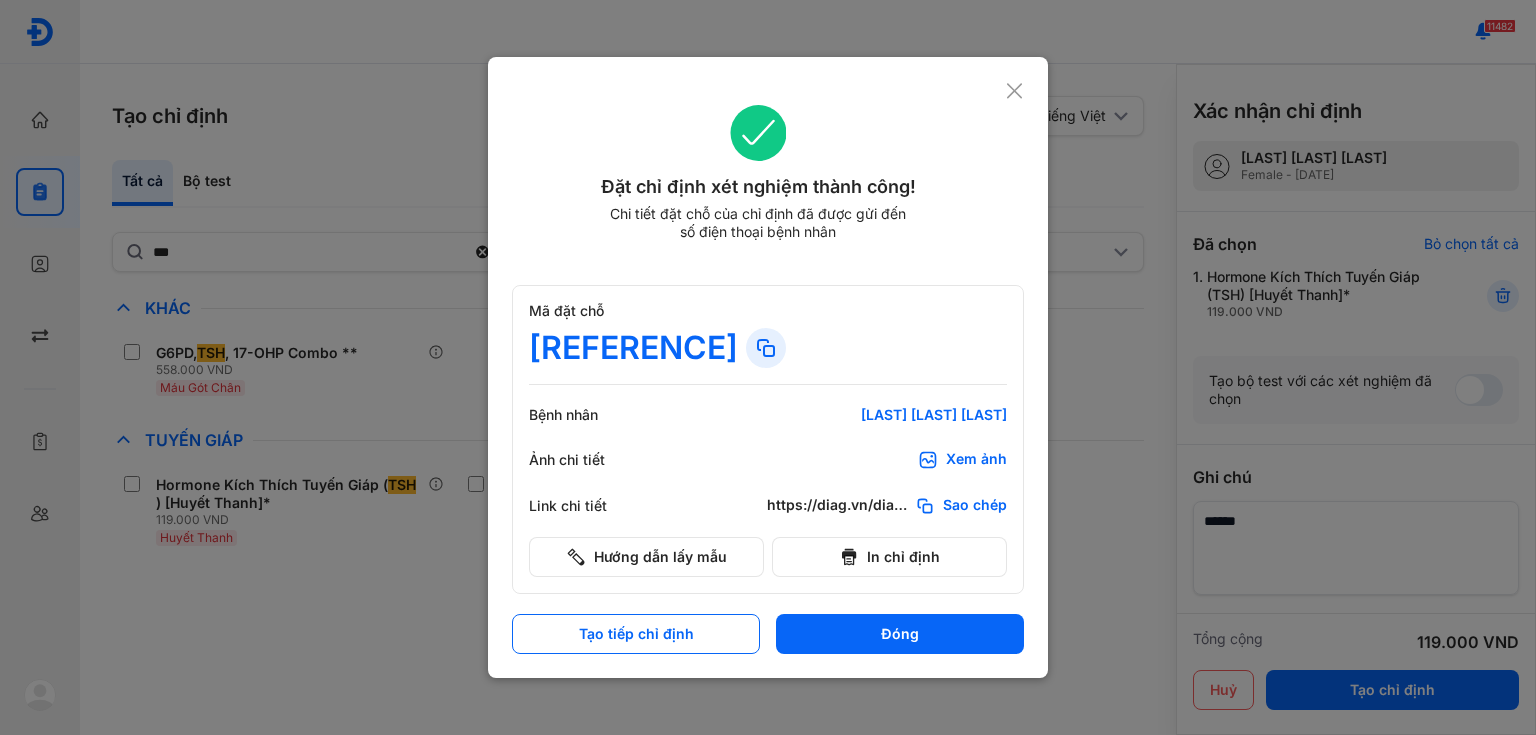 click on "Xem ảnh" at bounding box center (962, 460) 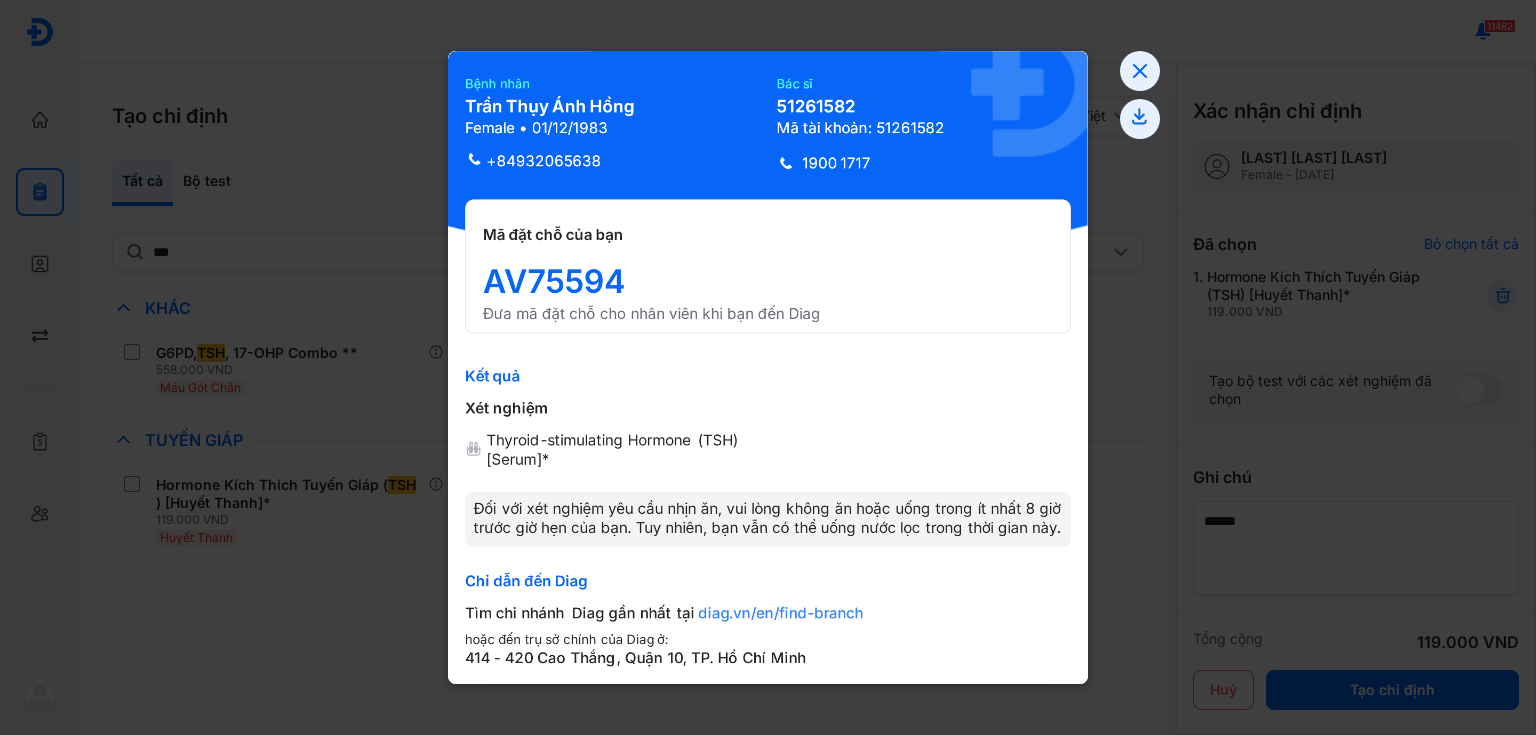 click at bounding box center (768, 367) 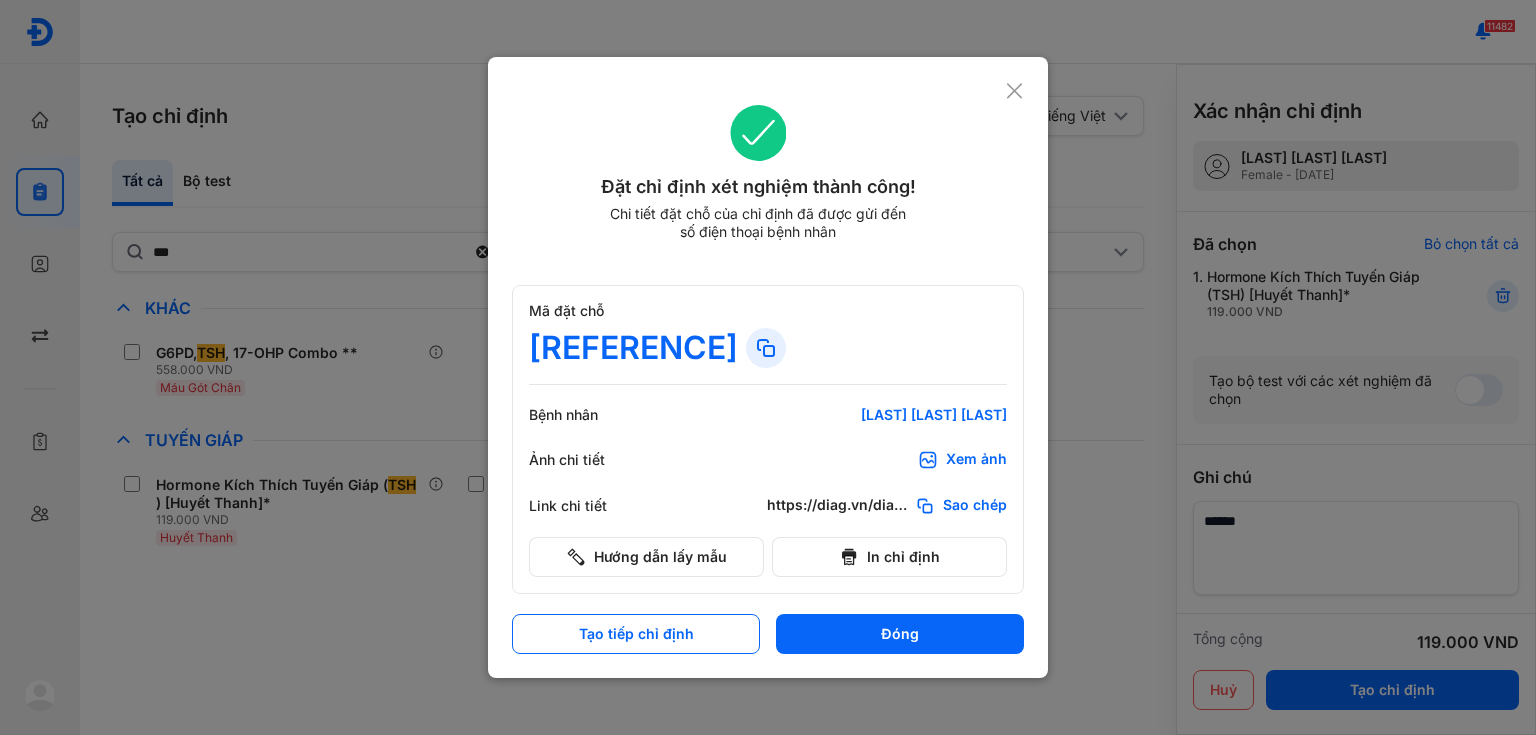 drag, startPoint x: 186, startPoint y: -1, endPoint x: 180, endPoint y: 23, distance: 24.738634 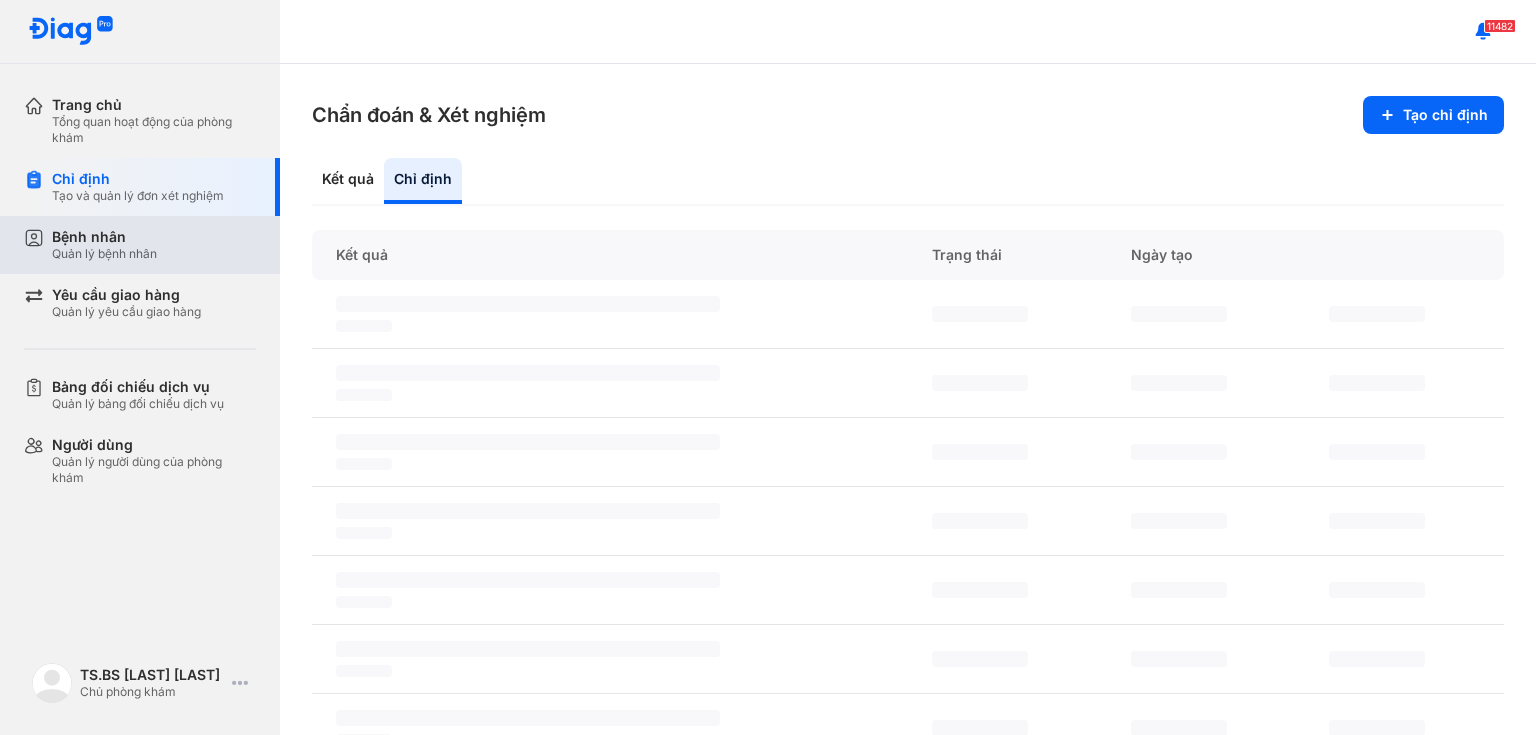 click on "Quản lý bệnh nhân" at bounding box center [104, 254] 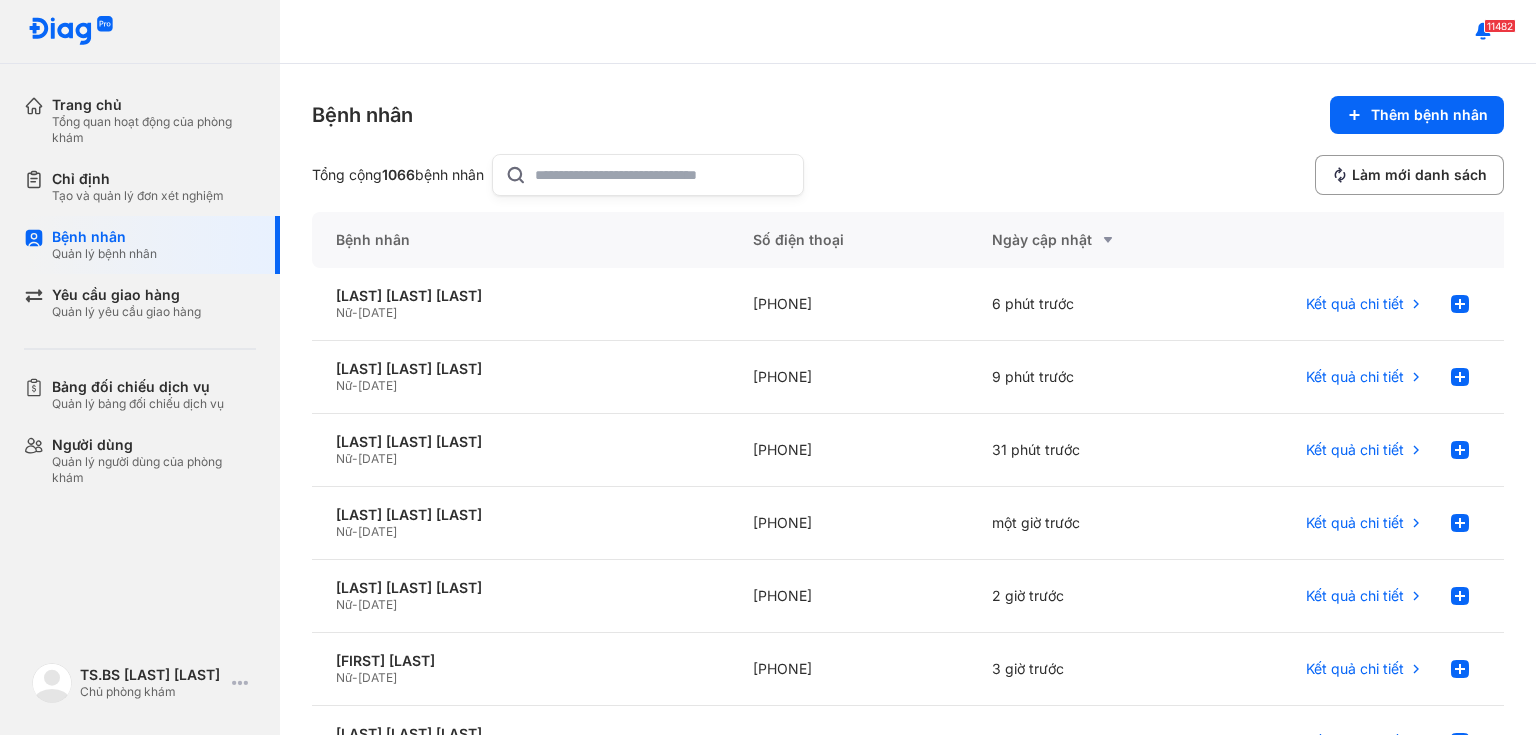 click 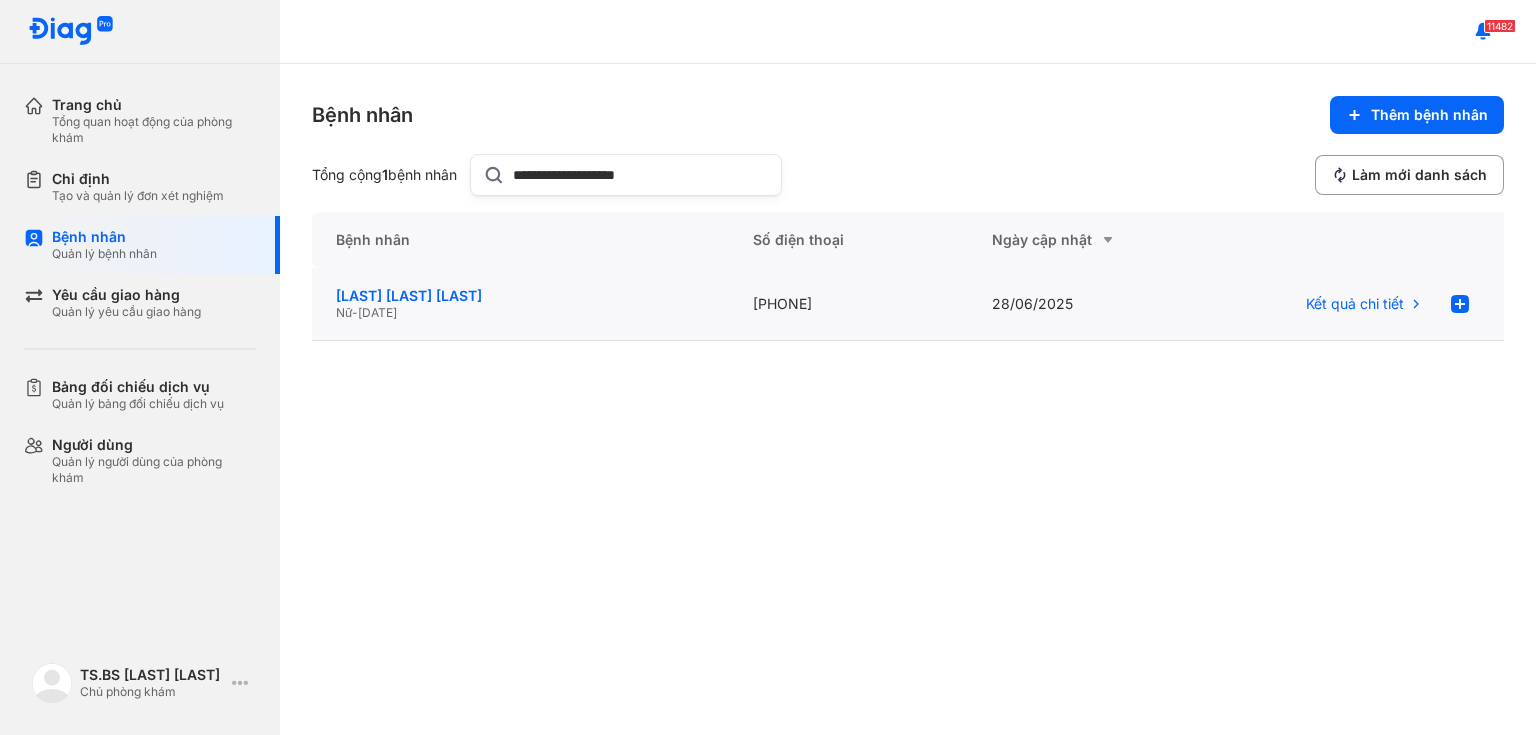type on "**********" 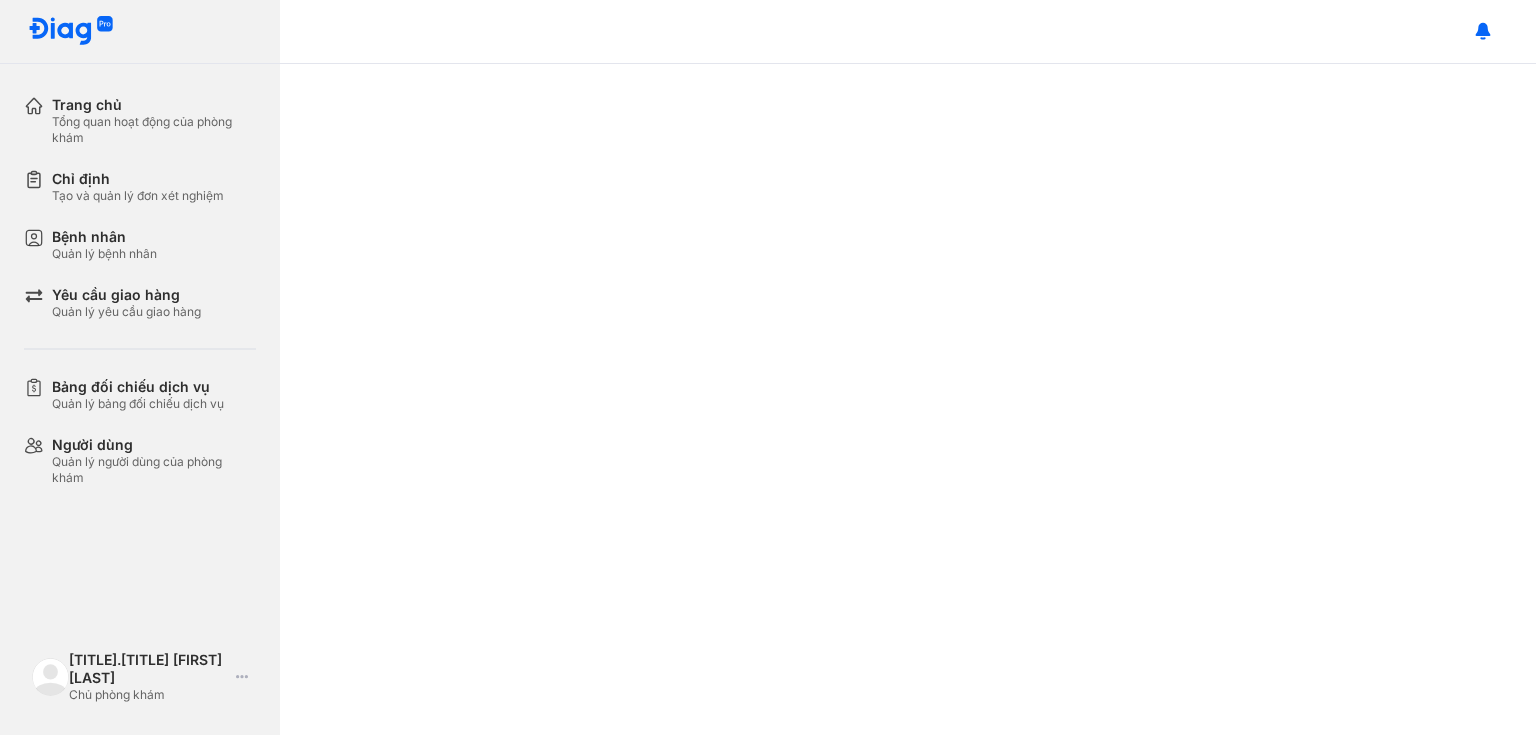 scroll, scrollTop: 0, scrollLeft: 0, axis: both 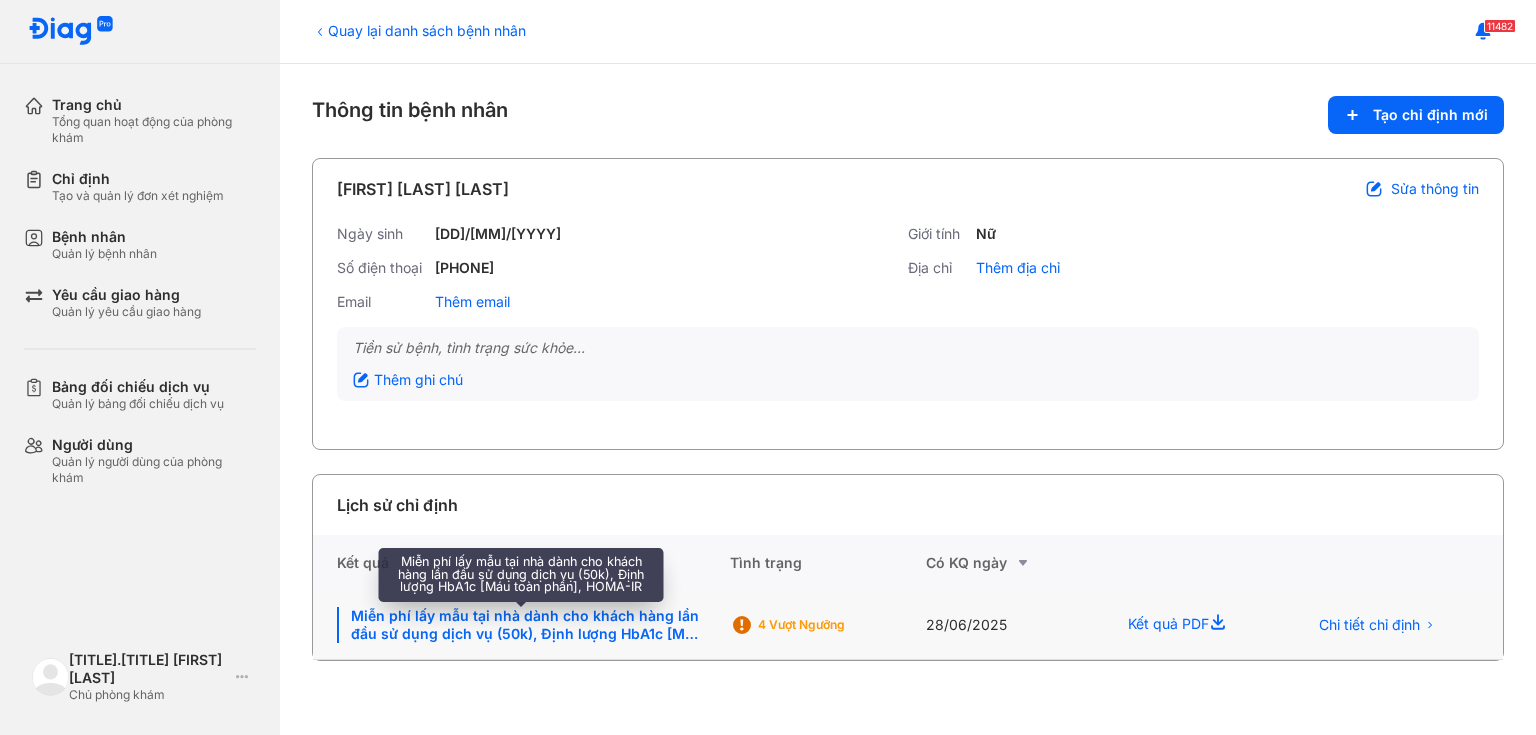click on "Miễn phí lấy mẫu tại nhà dành cho khách hàng lần đầu sử dụng dịch vụ (50k), Định lượng HbA1c [Máu toàn phần], HOMA-IR" 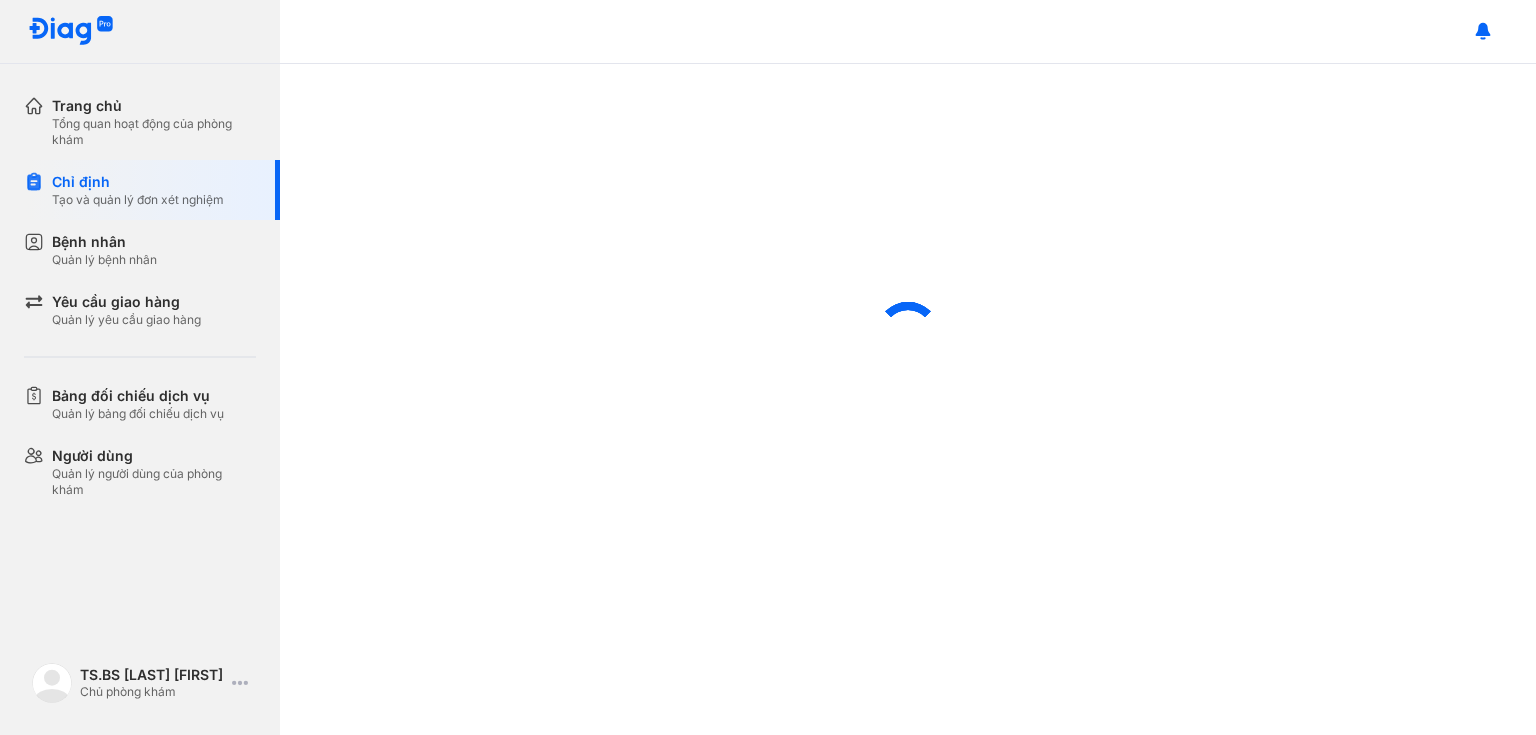 scroll, scrollTop: 0, scrollLeft: 0, axis: both 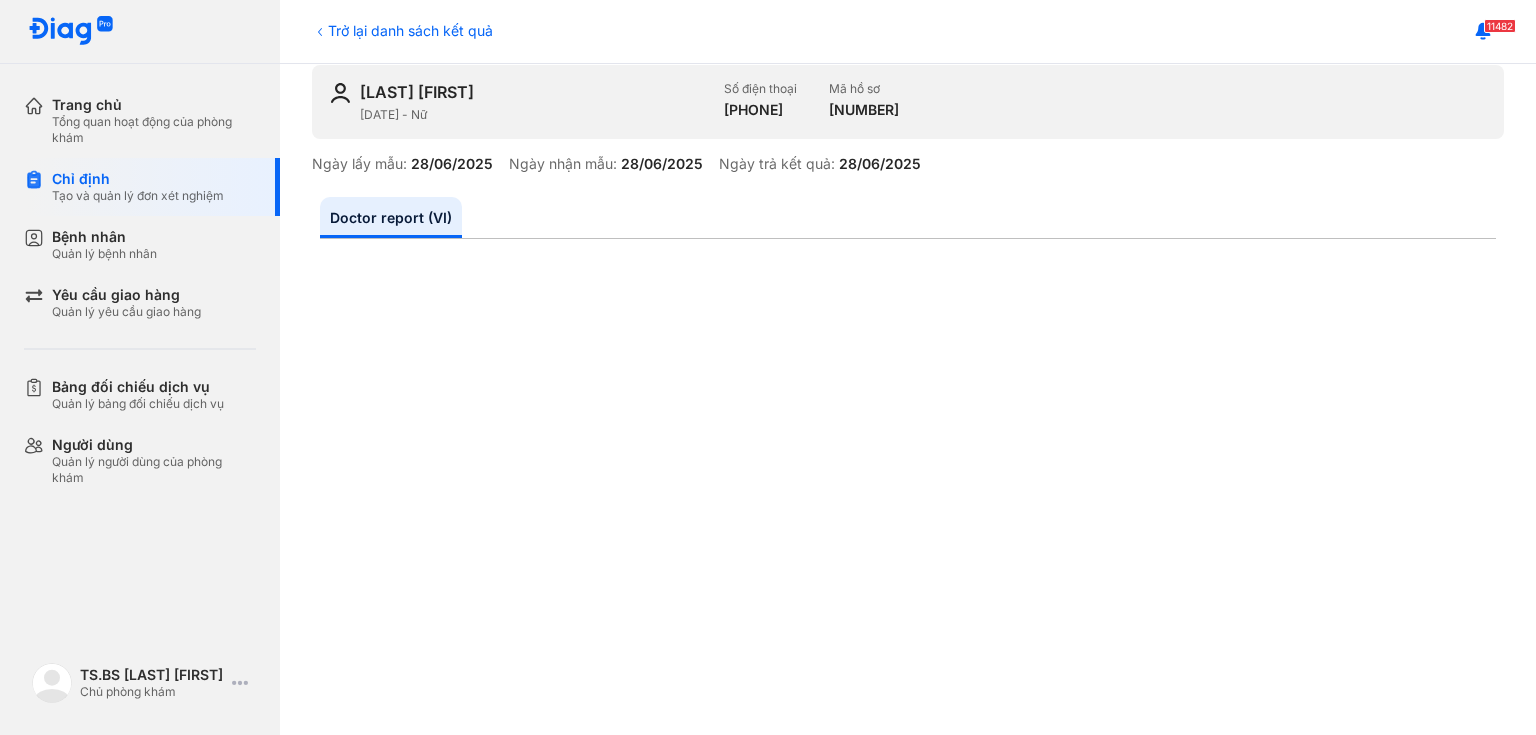 drag, startPoint x: 827, startPoint y: 112, endPoint x: 720, endPoint y: 111, distance: 107.00467 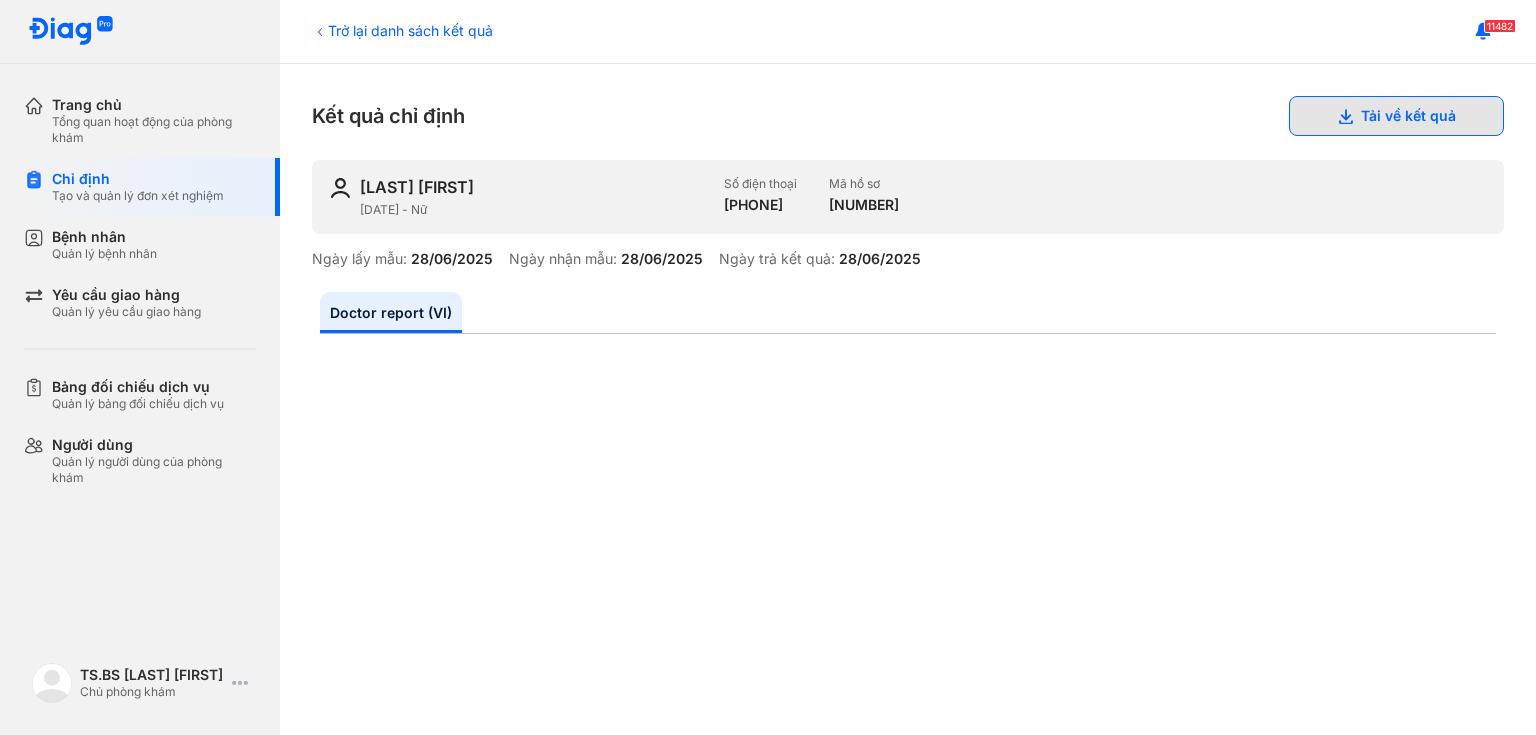 click 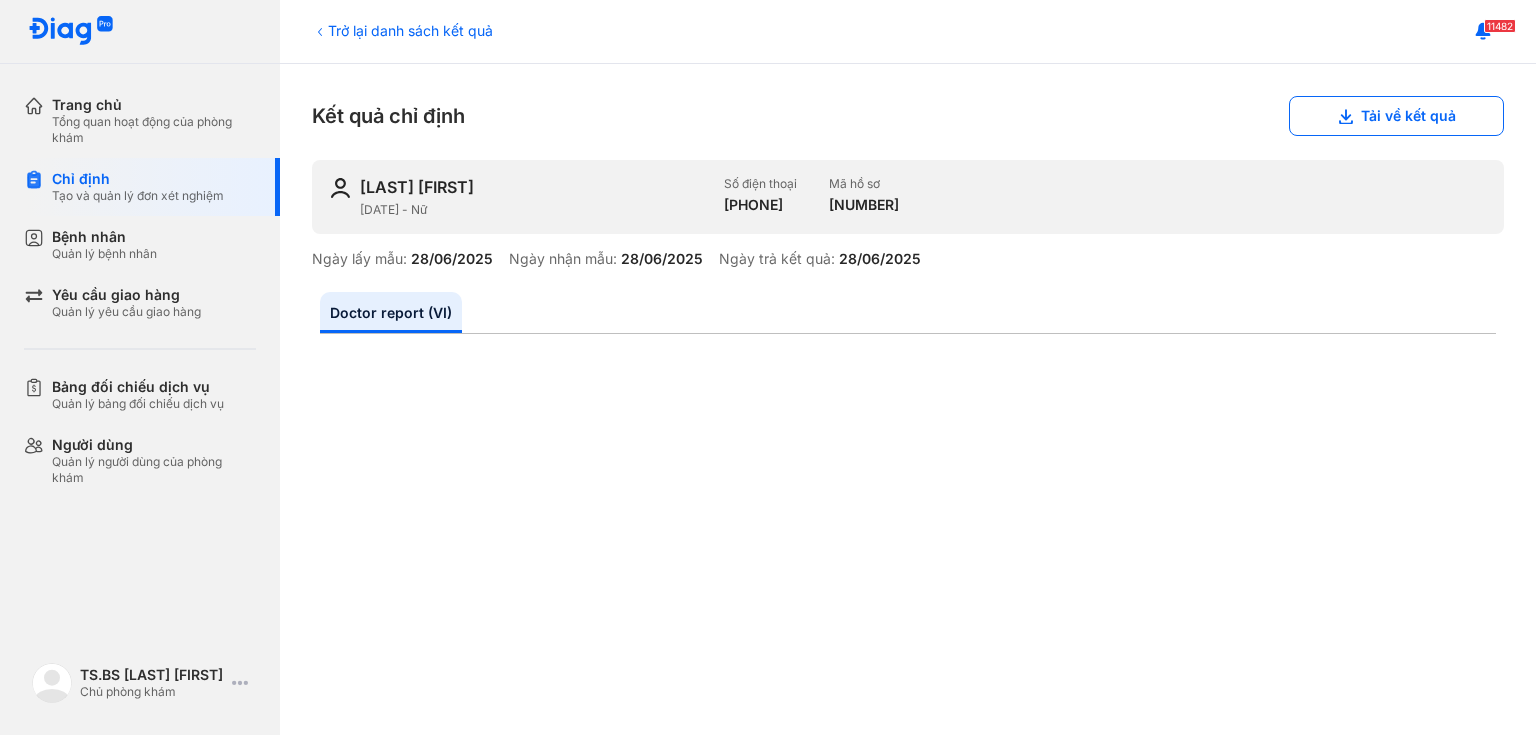 click on "Trở lại danh sách kết quả Kết quả chỉ định  Tải về kết quả TRẦN THỊ NGỌC PHƯỚNG 09/01/1988 - Nữ Số điện thoại +84347498641 Mã hồ sơ 25010345241 Ngày lấy mẫu: 28/06/2025 Ngày nhận mẫu: 28/06/2025 Ngày trả kết quả: 28/06/2025 Doctor report (VI)" at bounding box center [908, 399] 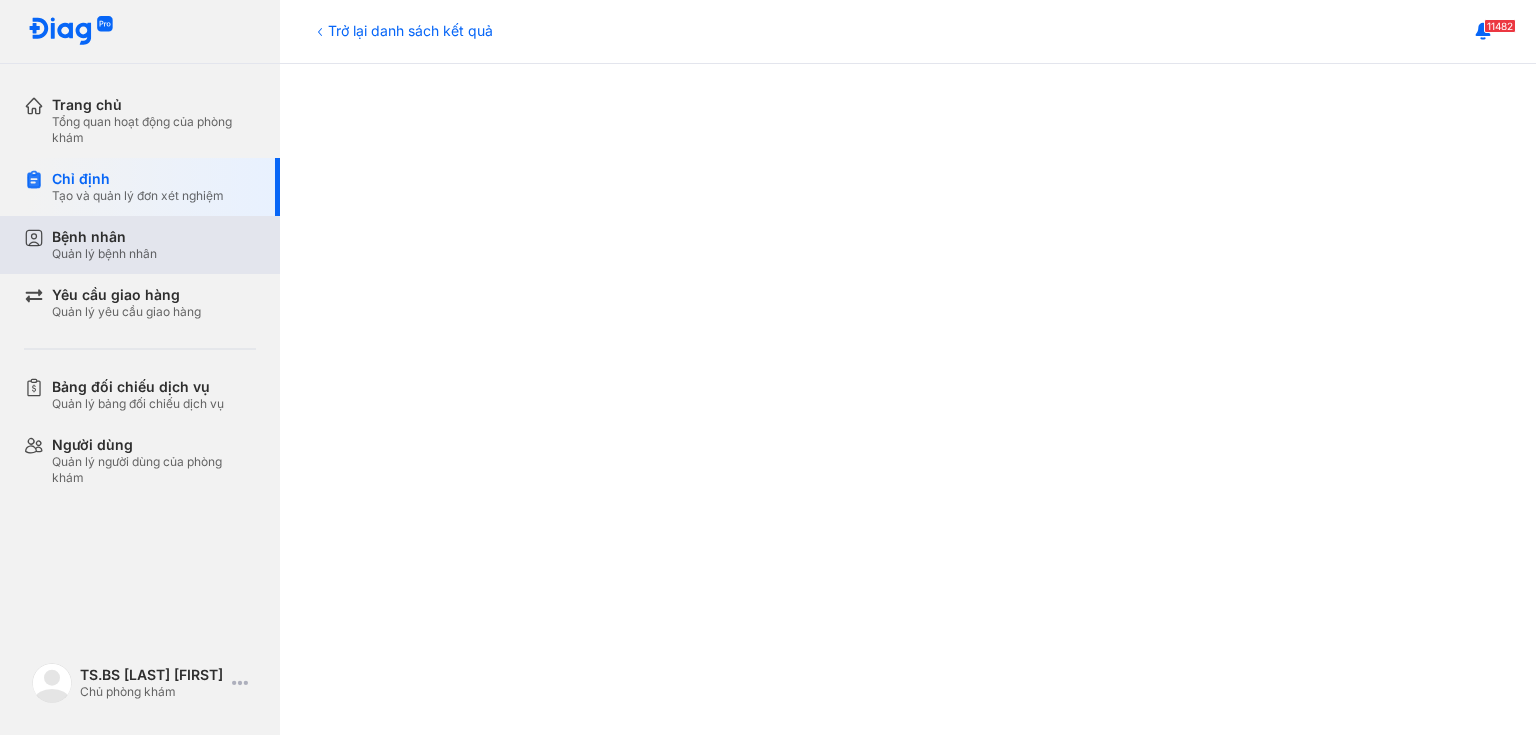 click on "Bệnh nhân" at bounding box center [104, 237] 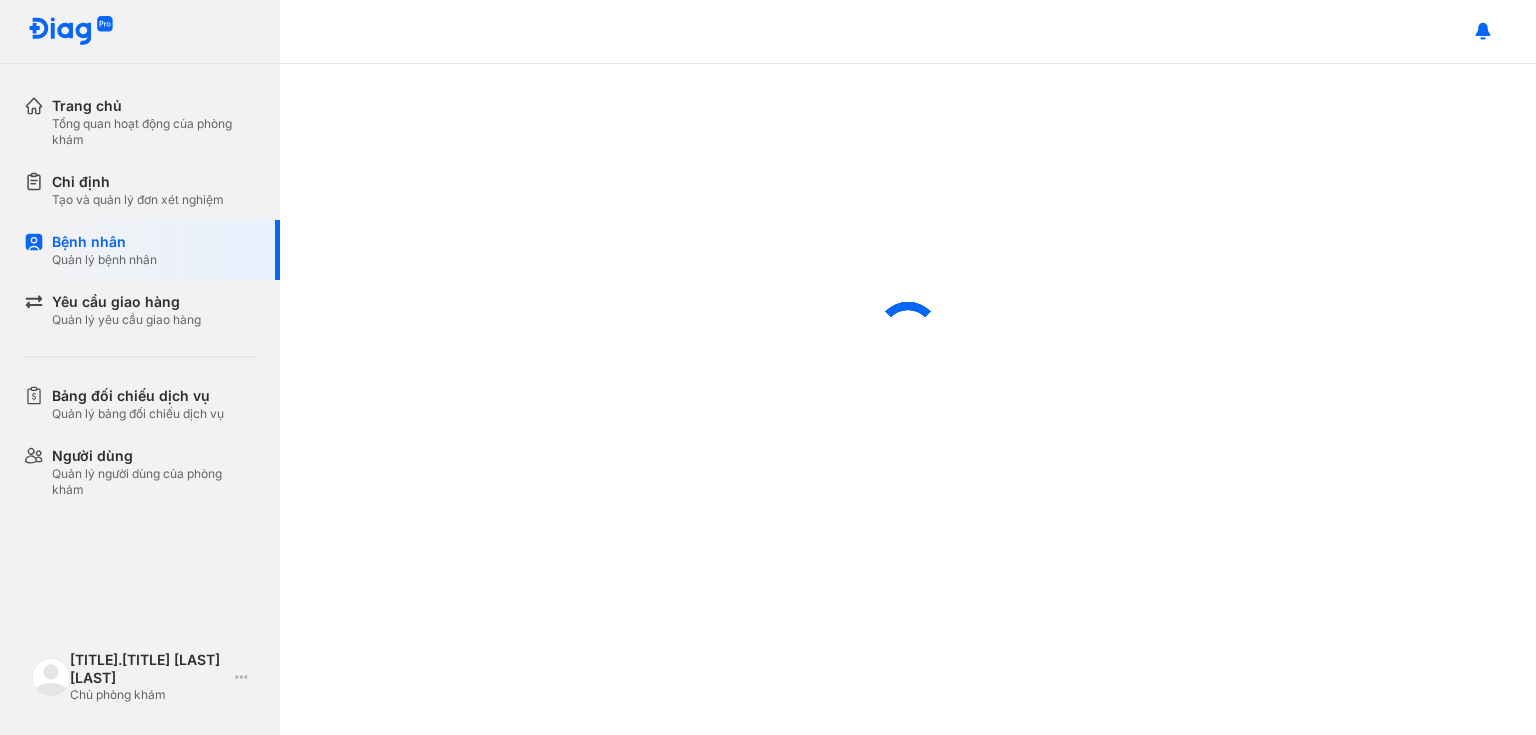 scroll, scrollTop: 0, scrollLeft: 0, axis: both 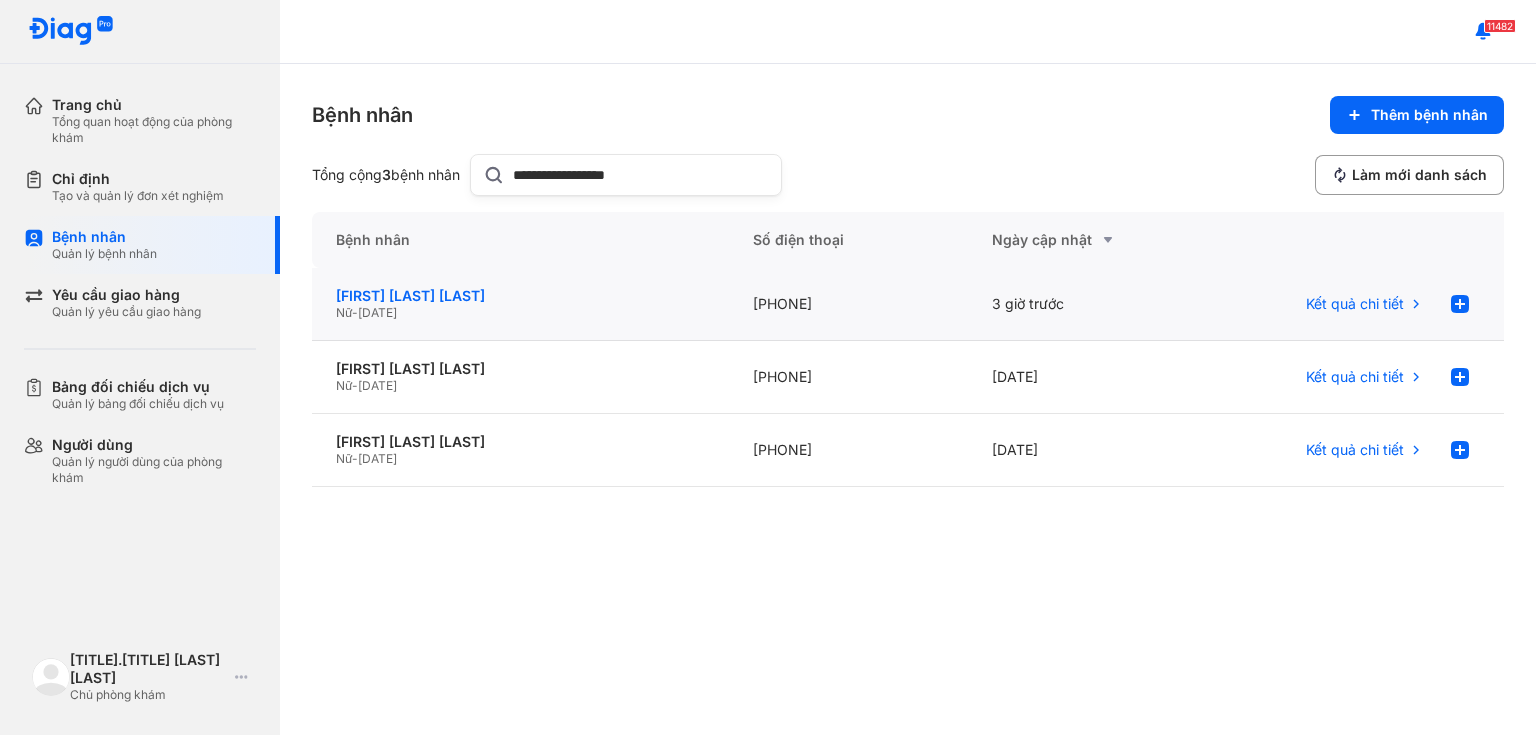 type on "**********" 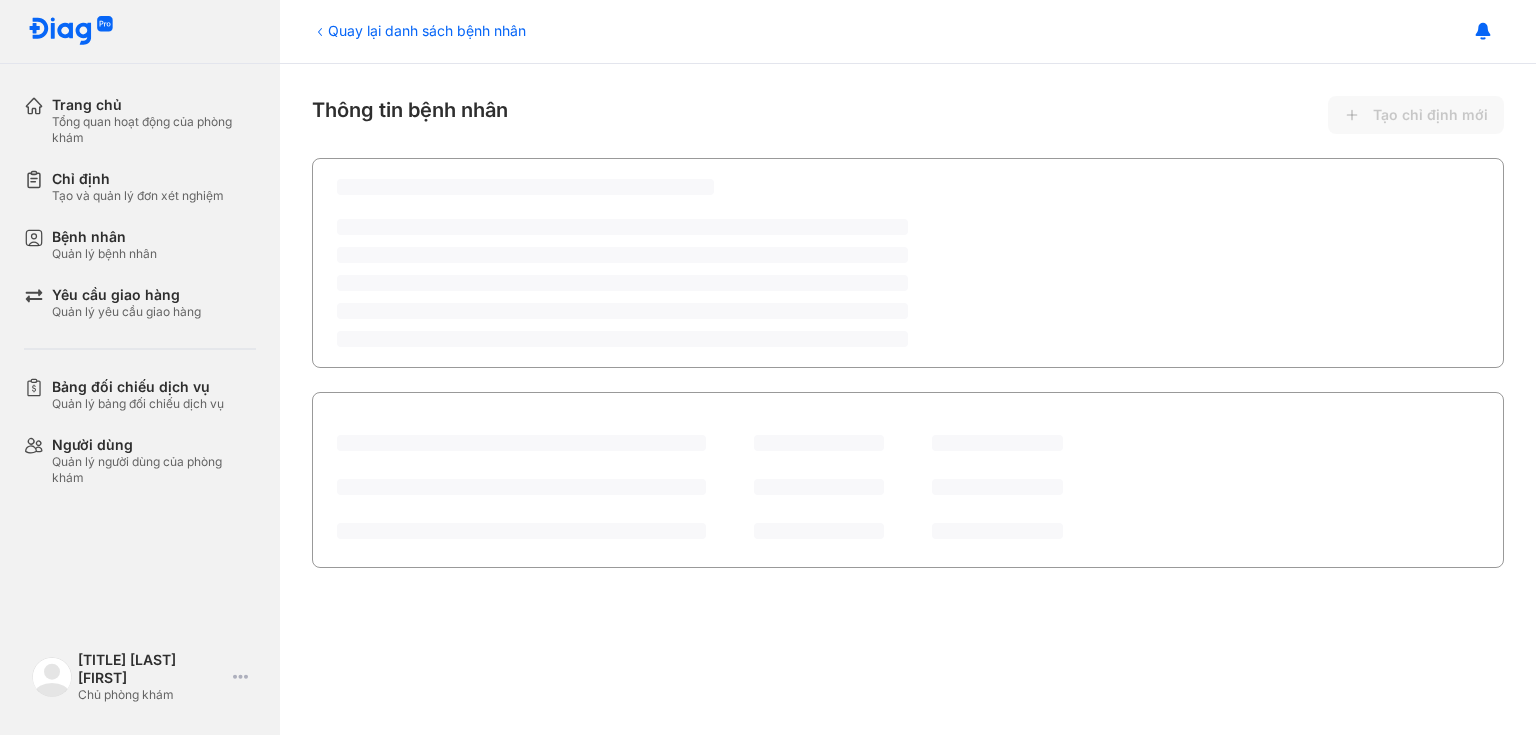 scroll, scrollTop: 0, scrollLeft: 0, axis: both 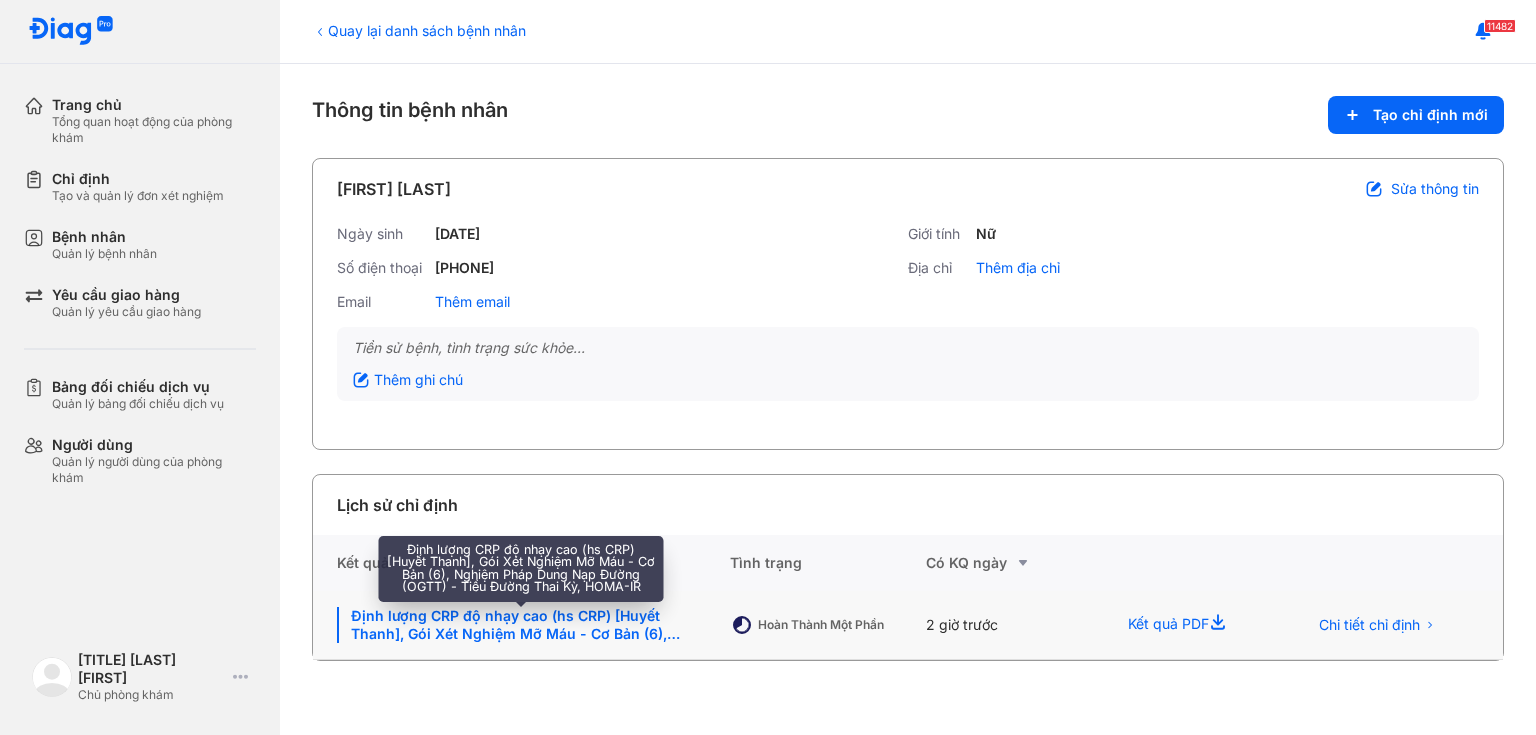 click on "Định lượng CRP độ nhạy cao (hs CRP) [Huyết Thanh], Gói Xét Nghiệm Mỡ Máu - Cơ Bản (6), Nghiệm Pháp Dung Nạp Đường (OGTT) - Tiểu Đường Thai Kỳ, HOMA-IR" 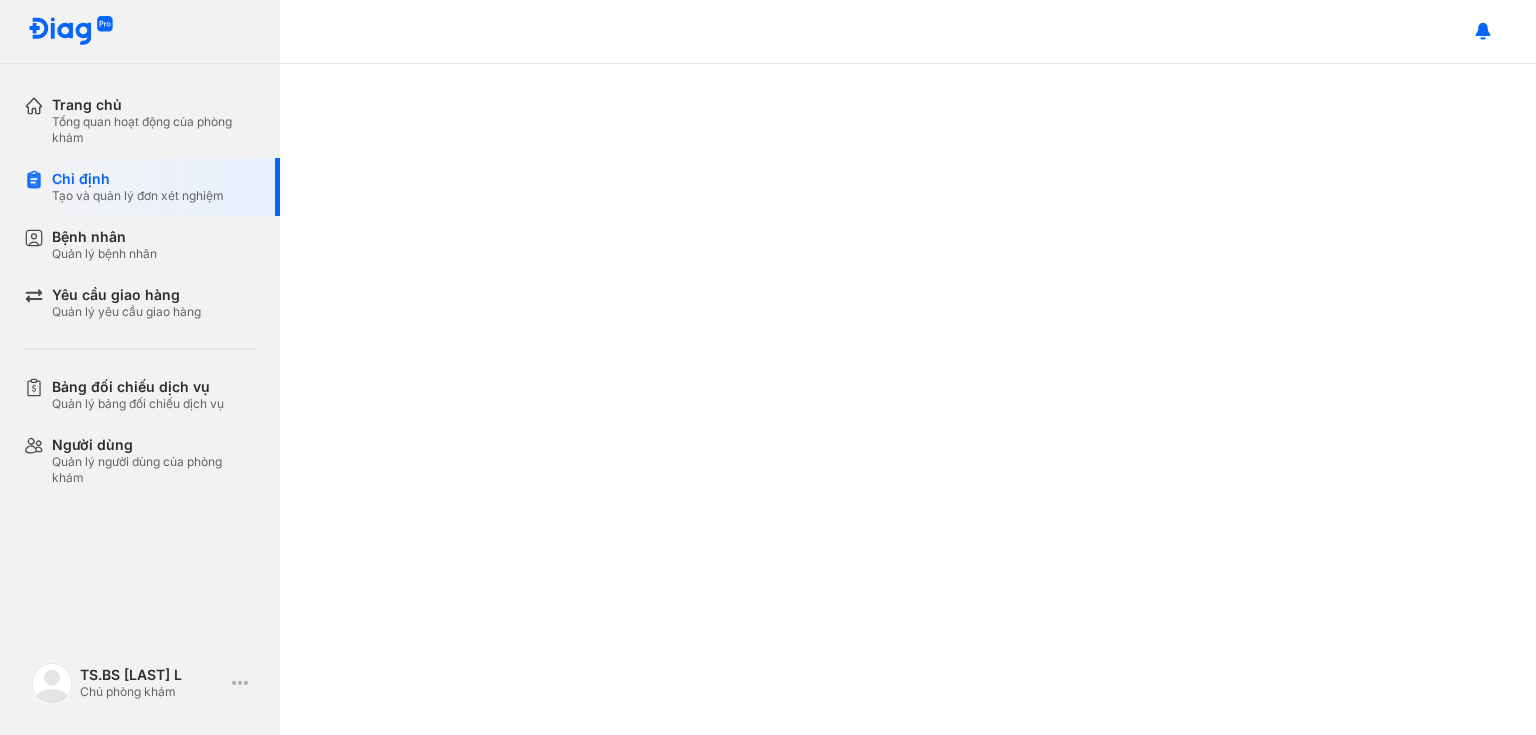 scroll, scrollTop: 0, scrollLeft: 0, axis: both 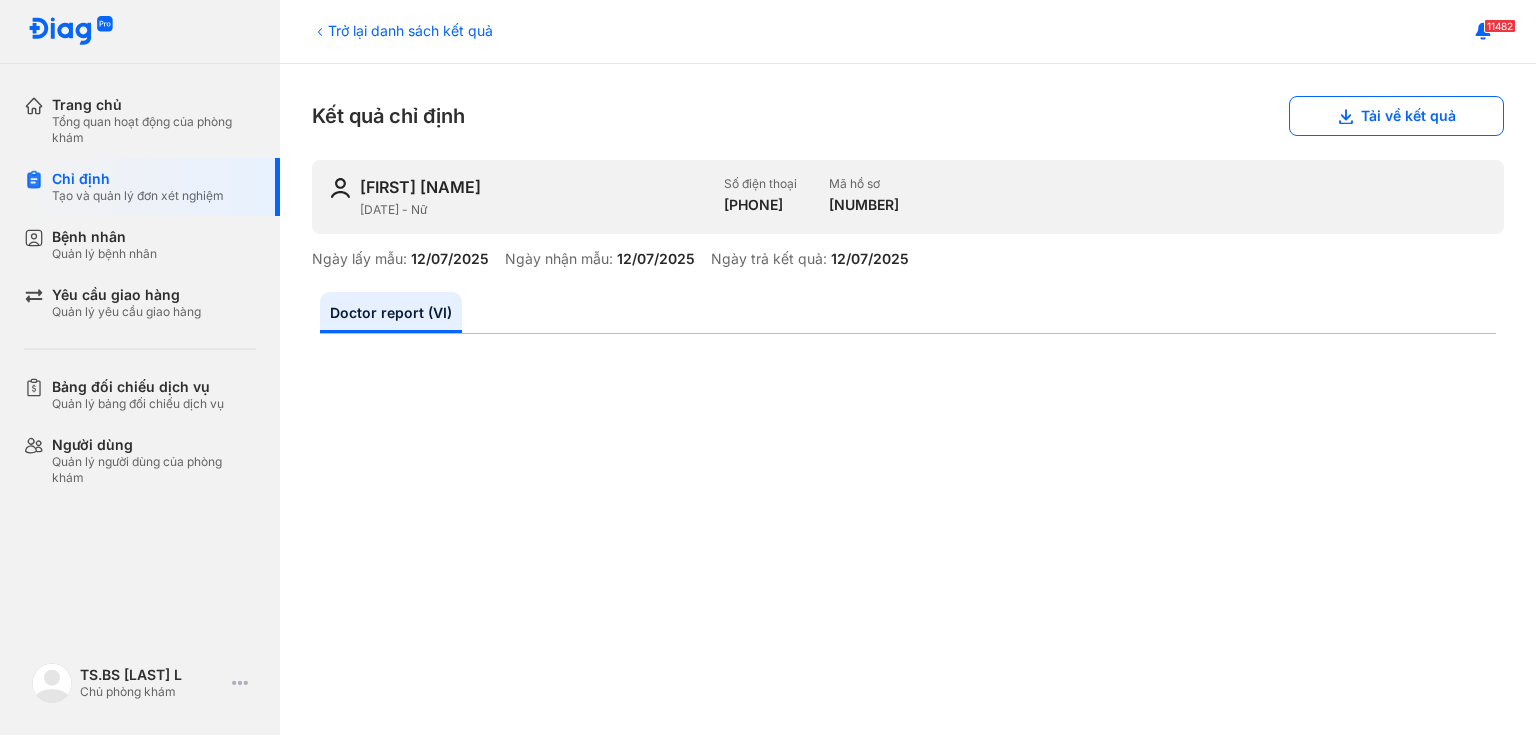 click on "Trở lại danh sách kết quả" at bounding box center [402, 30] 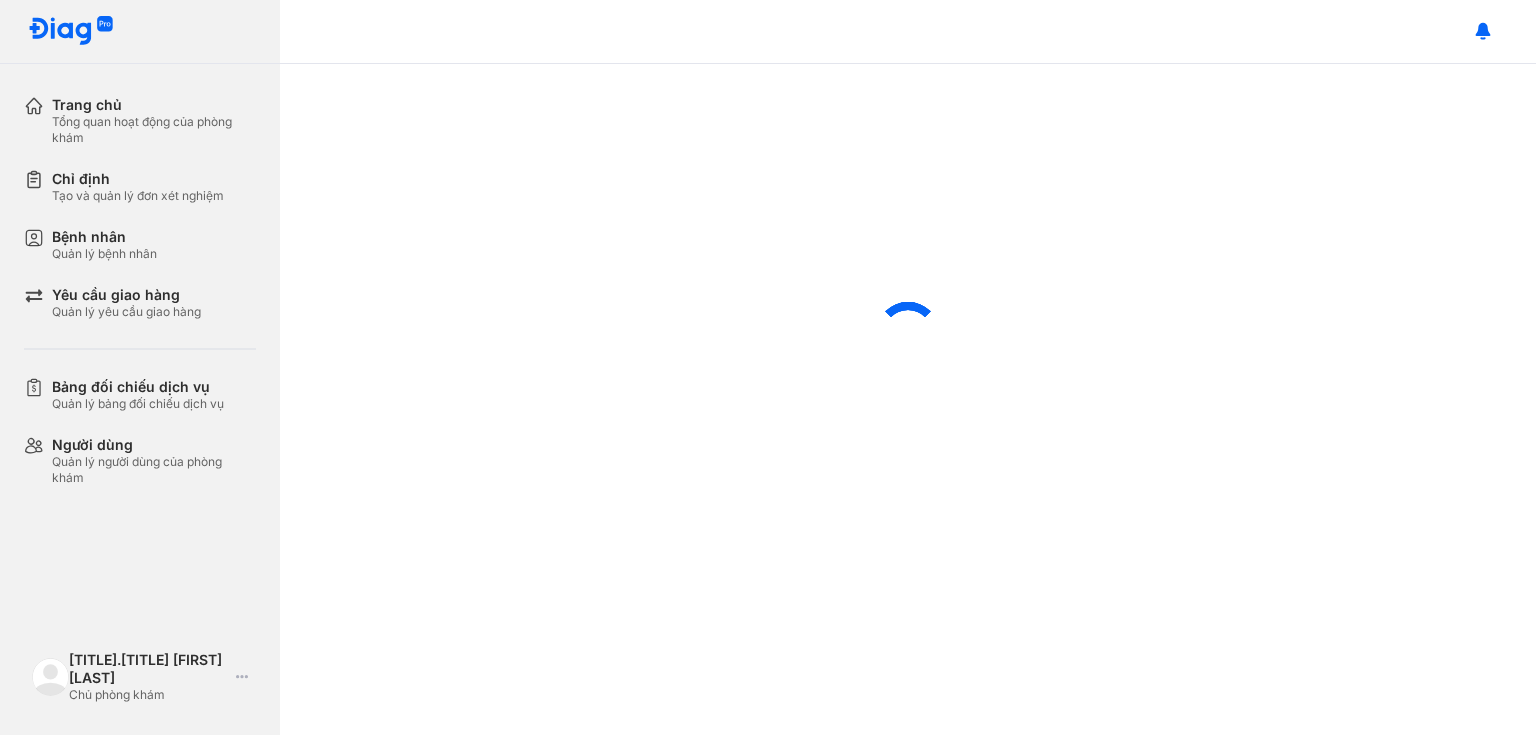 scroll, scrollTop: 0, scrollLeft: 0, axis: both 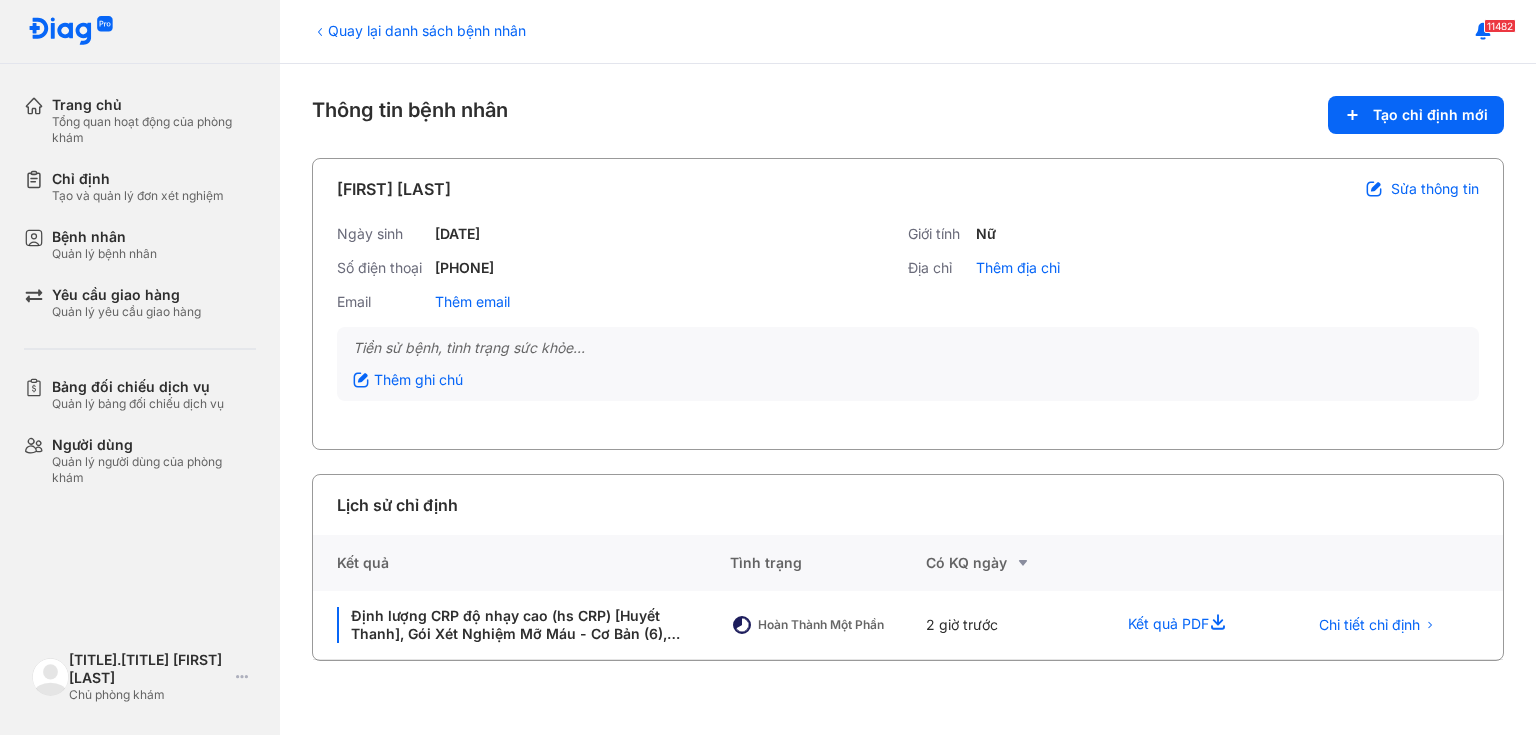 click on "11482" at bounding box center (908, 32) 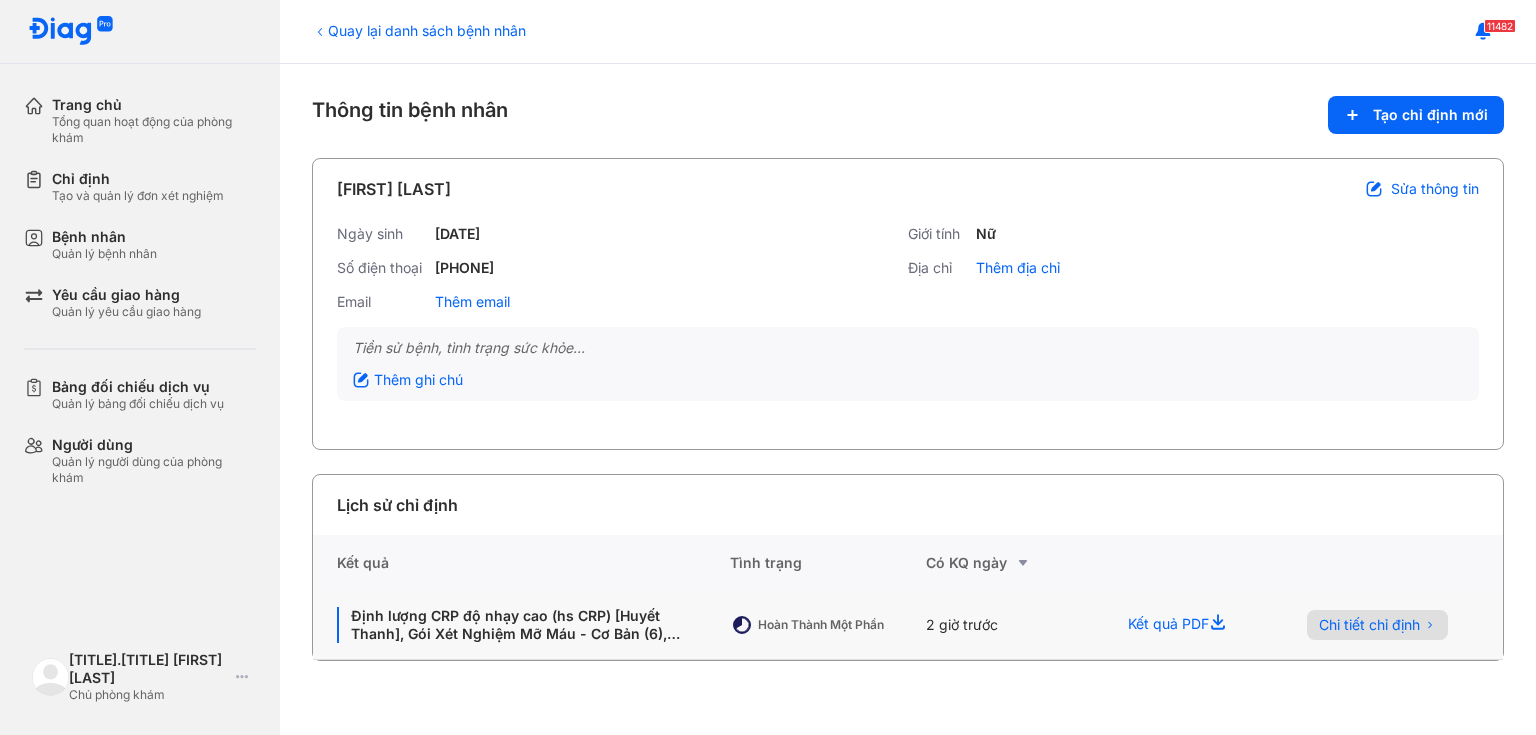 click on "Chi tiết chỉ định" 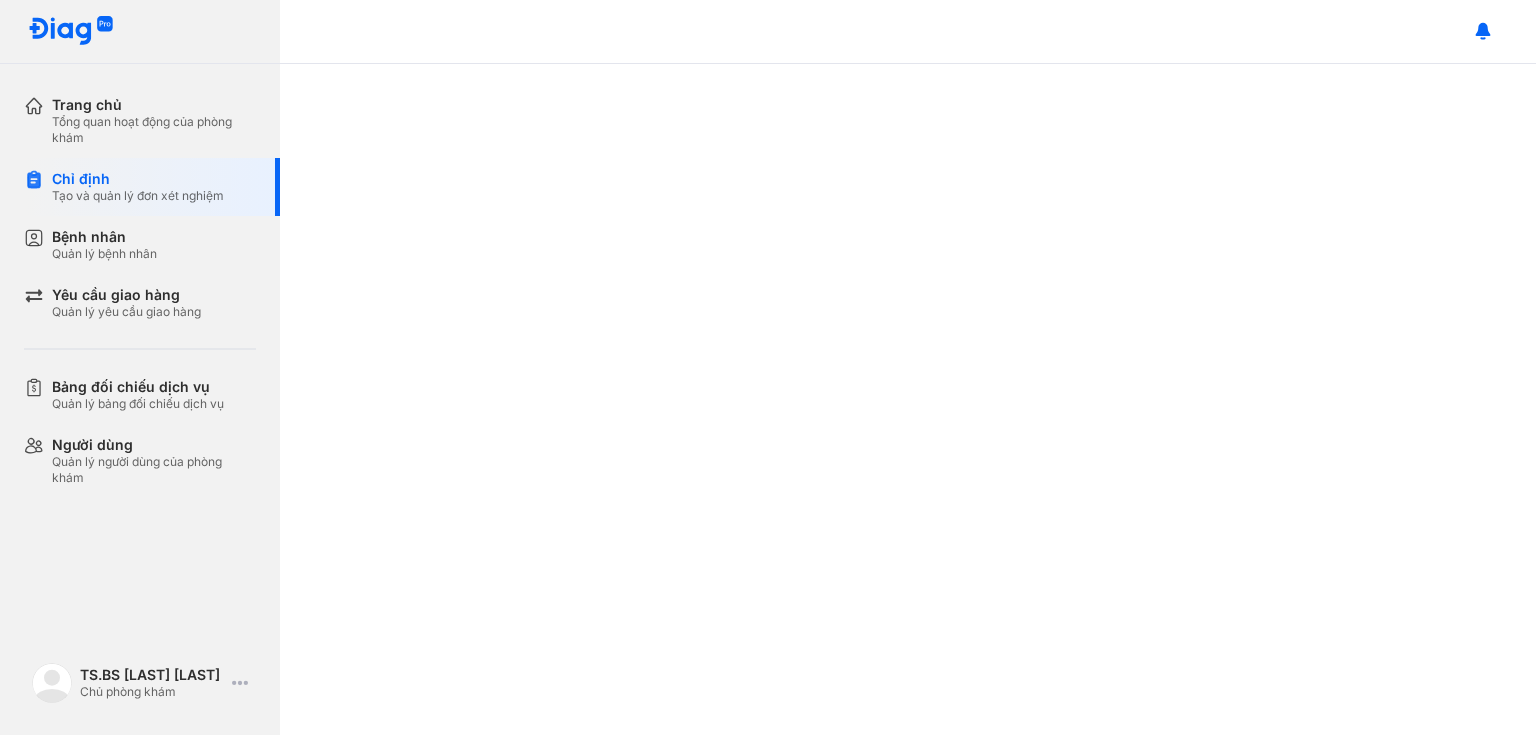 scroll, scrollTop: 0, scrollLeft: 0, axis: both 